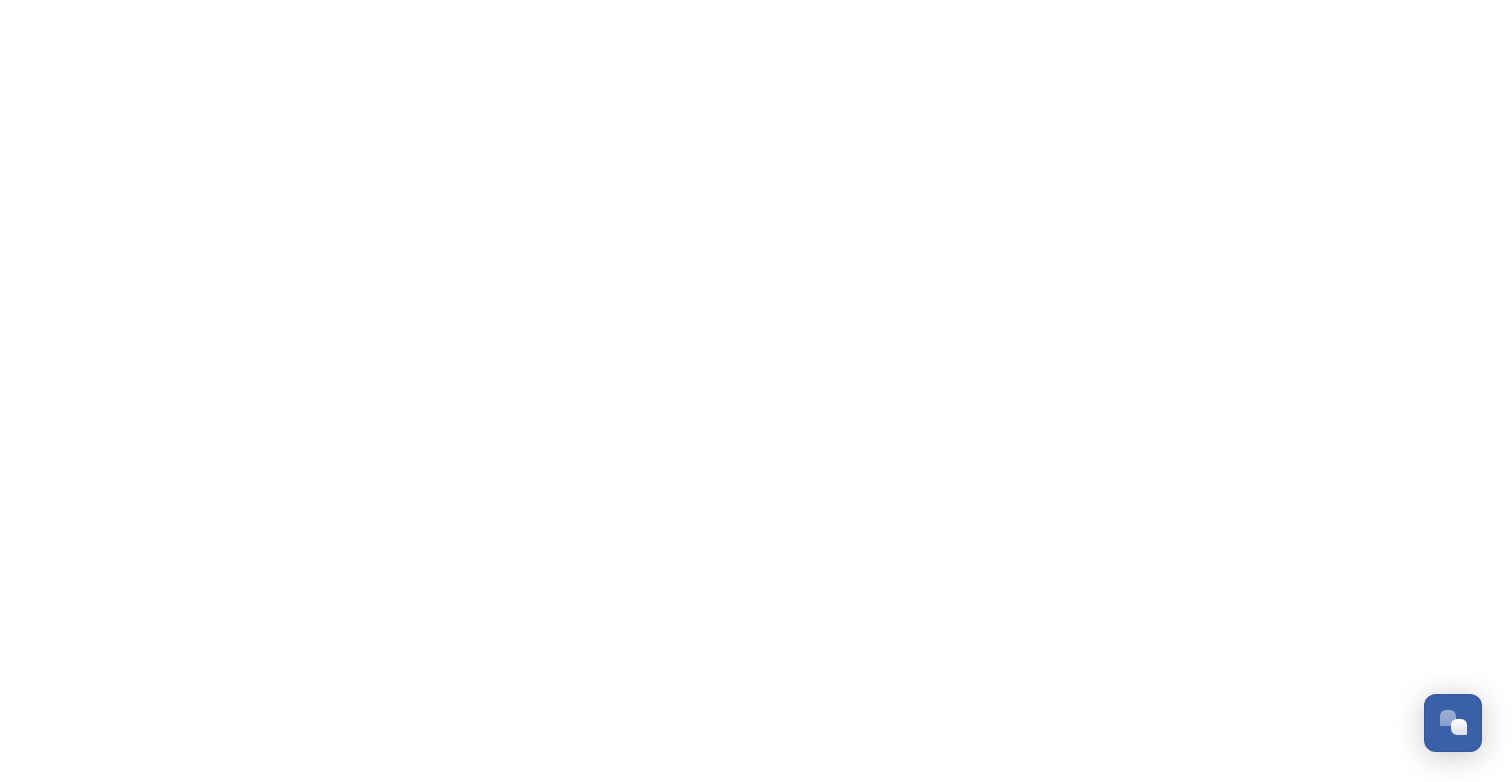 scroll, scrollTop: 0, scrollLeft: 0, axis: both 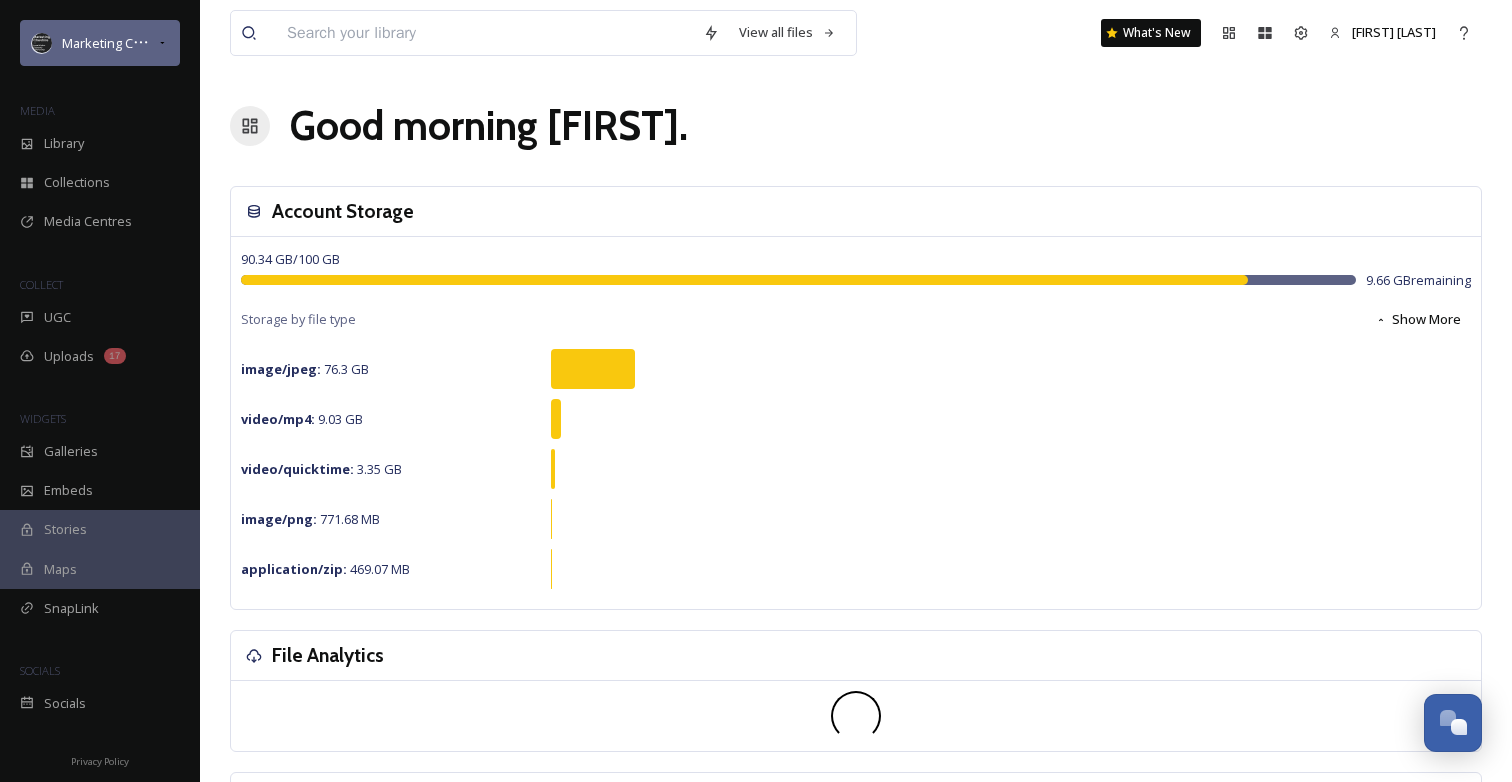 click on "Marketing Cheshire" at bounding box center (100, 43) 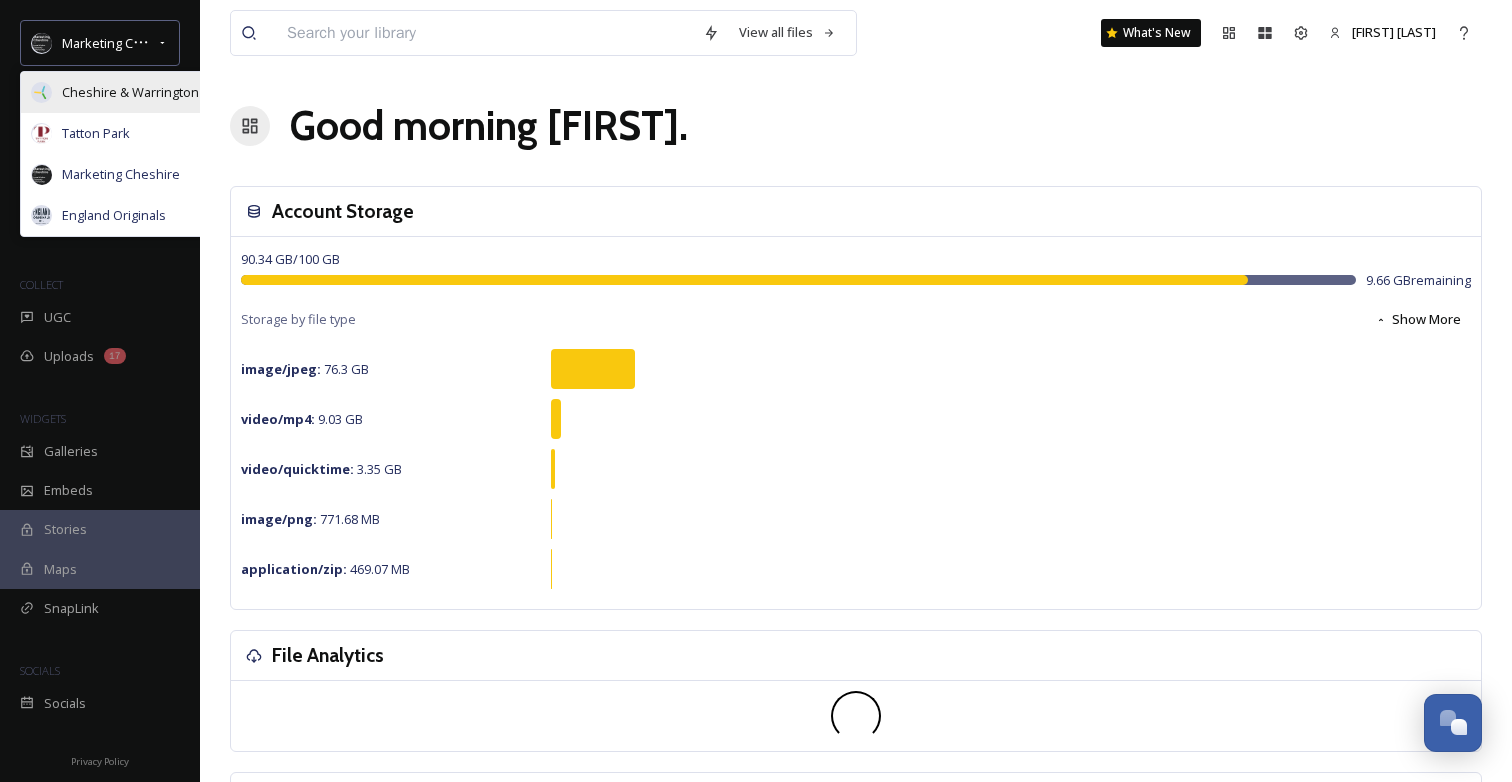 click on "Cheshire & Warrington LEP" at bounding box center (142, 92) 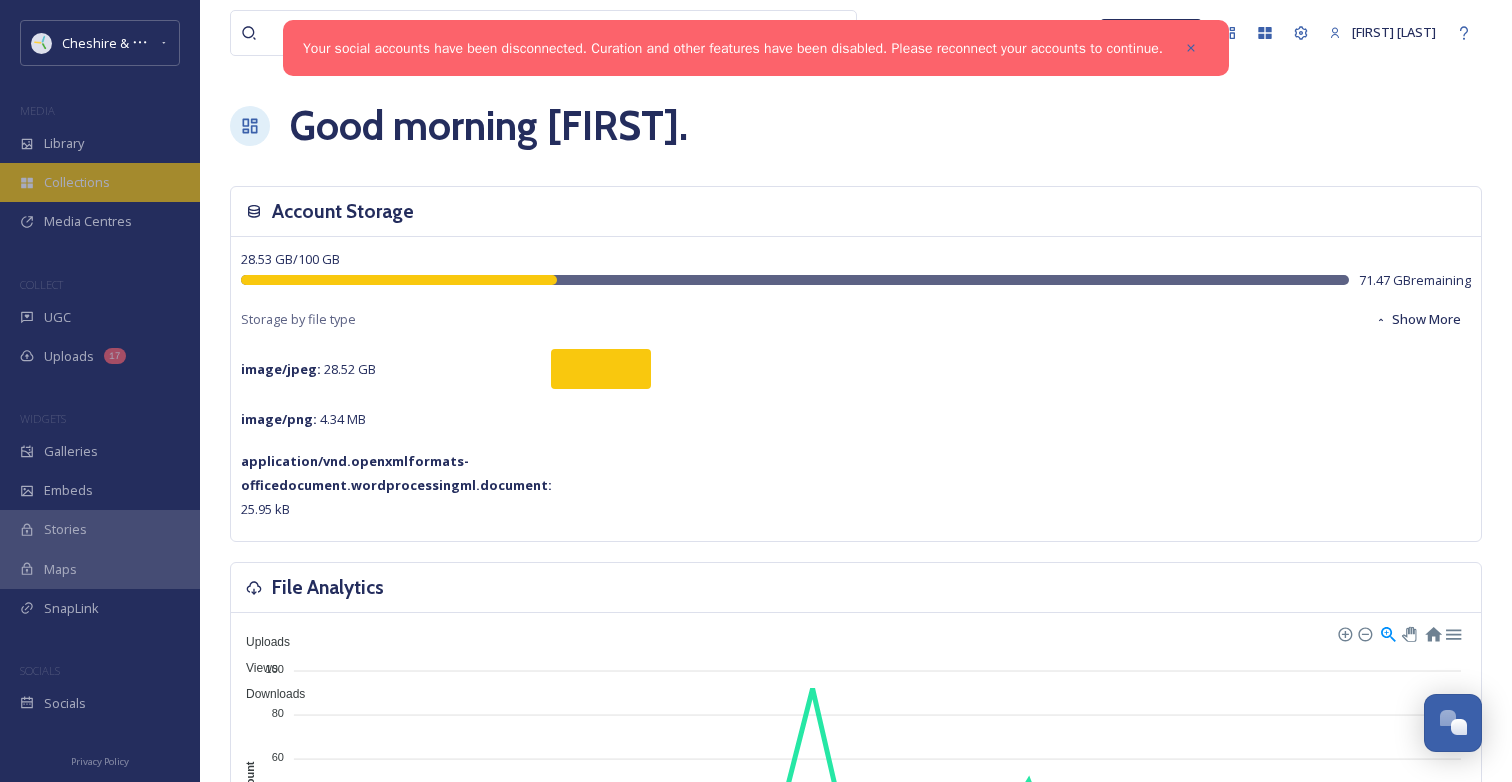 click on "Collections" at bounding box center (100, 182) 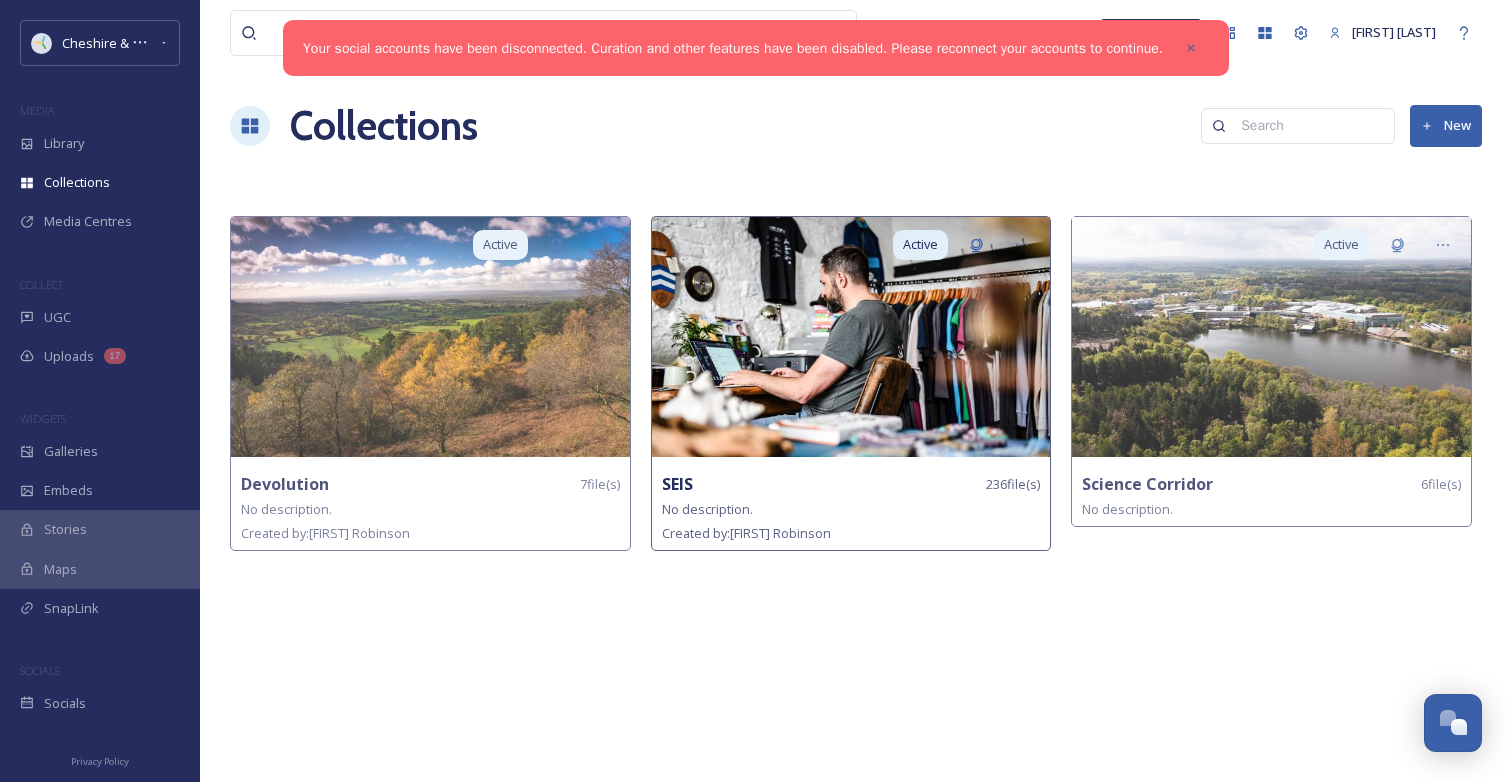 click at bounding box center (851, 337) 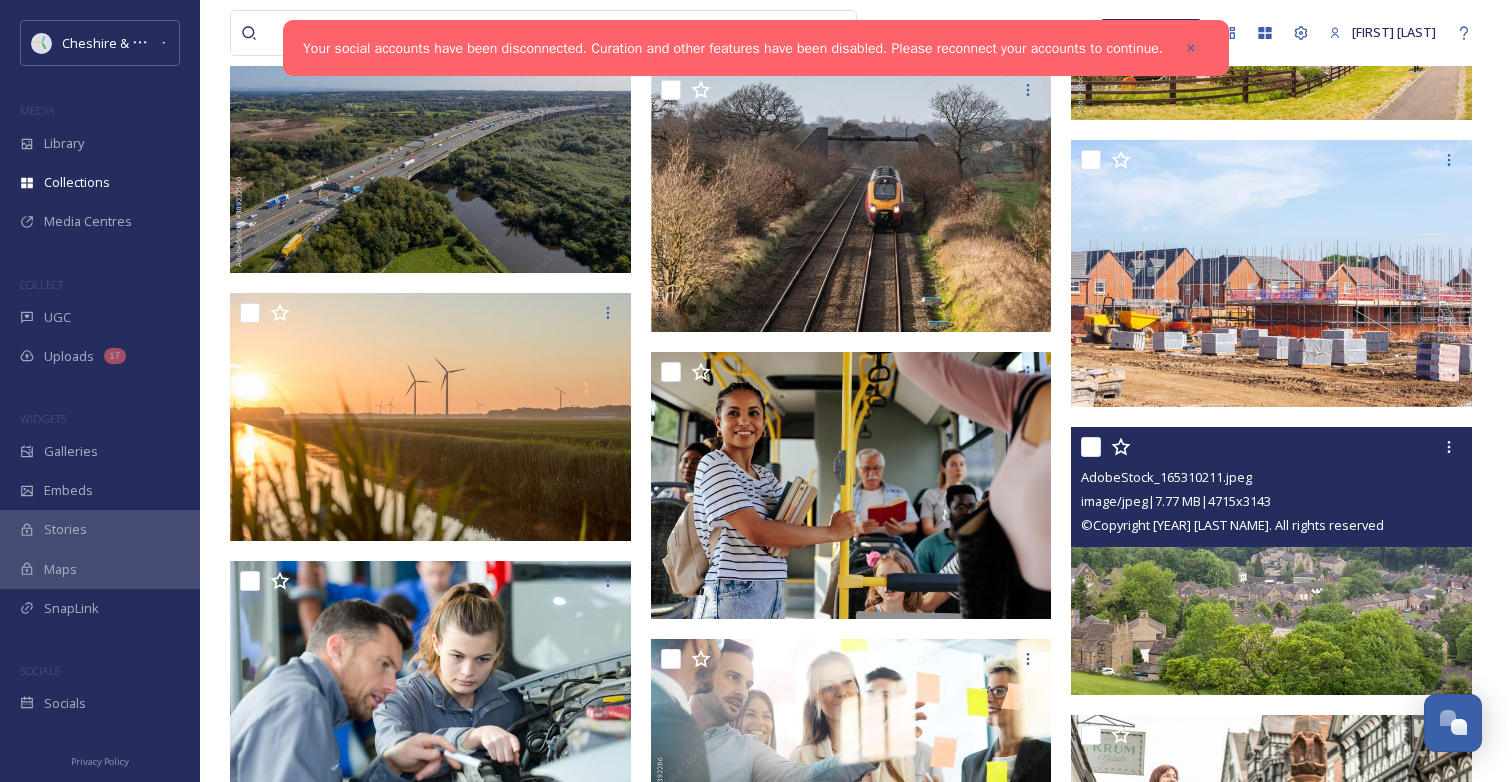 scroll, scrollTop: 1108, scrollLeft: 0, axis: vertical 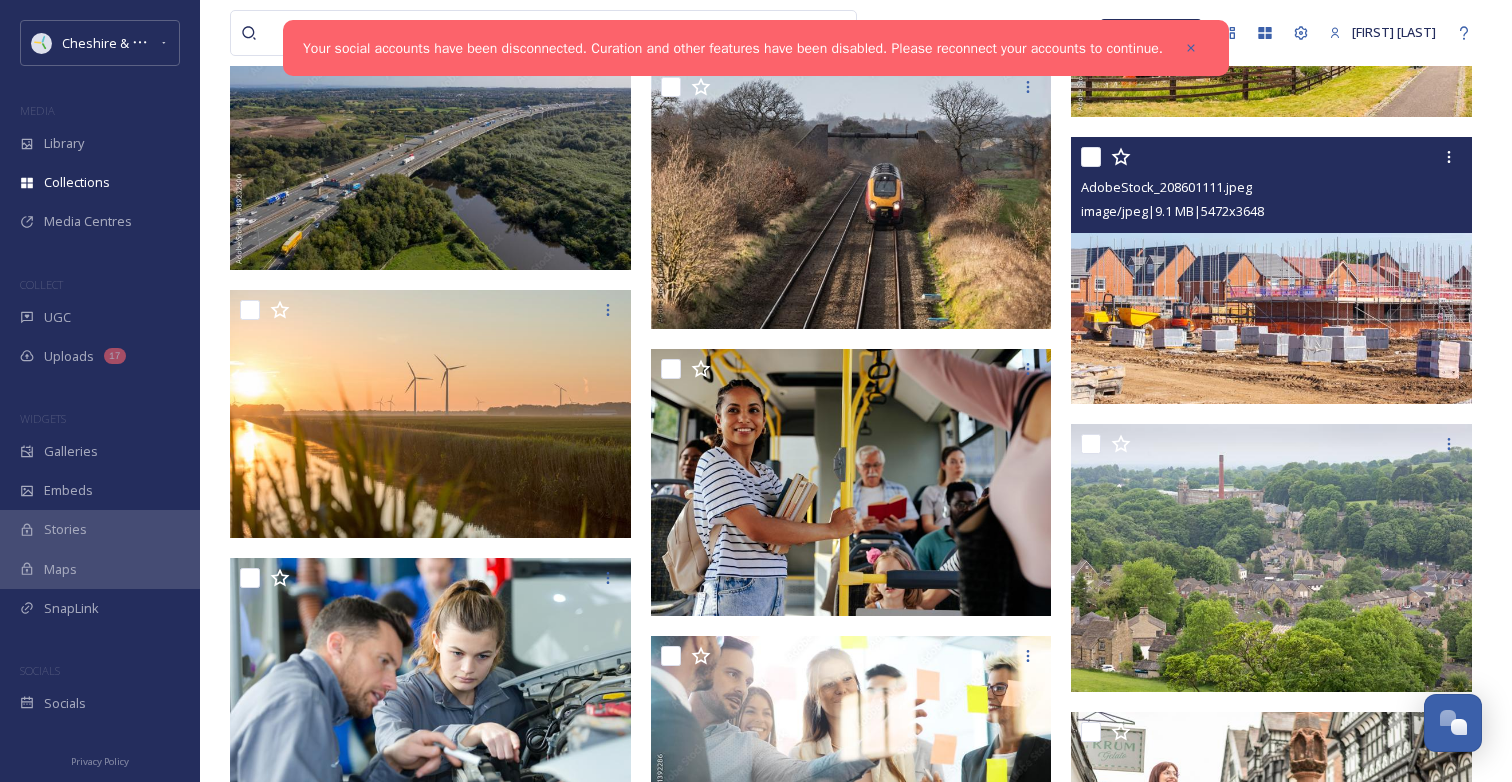 click at bounding box center (1271, 271) 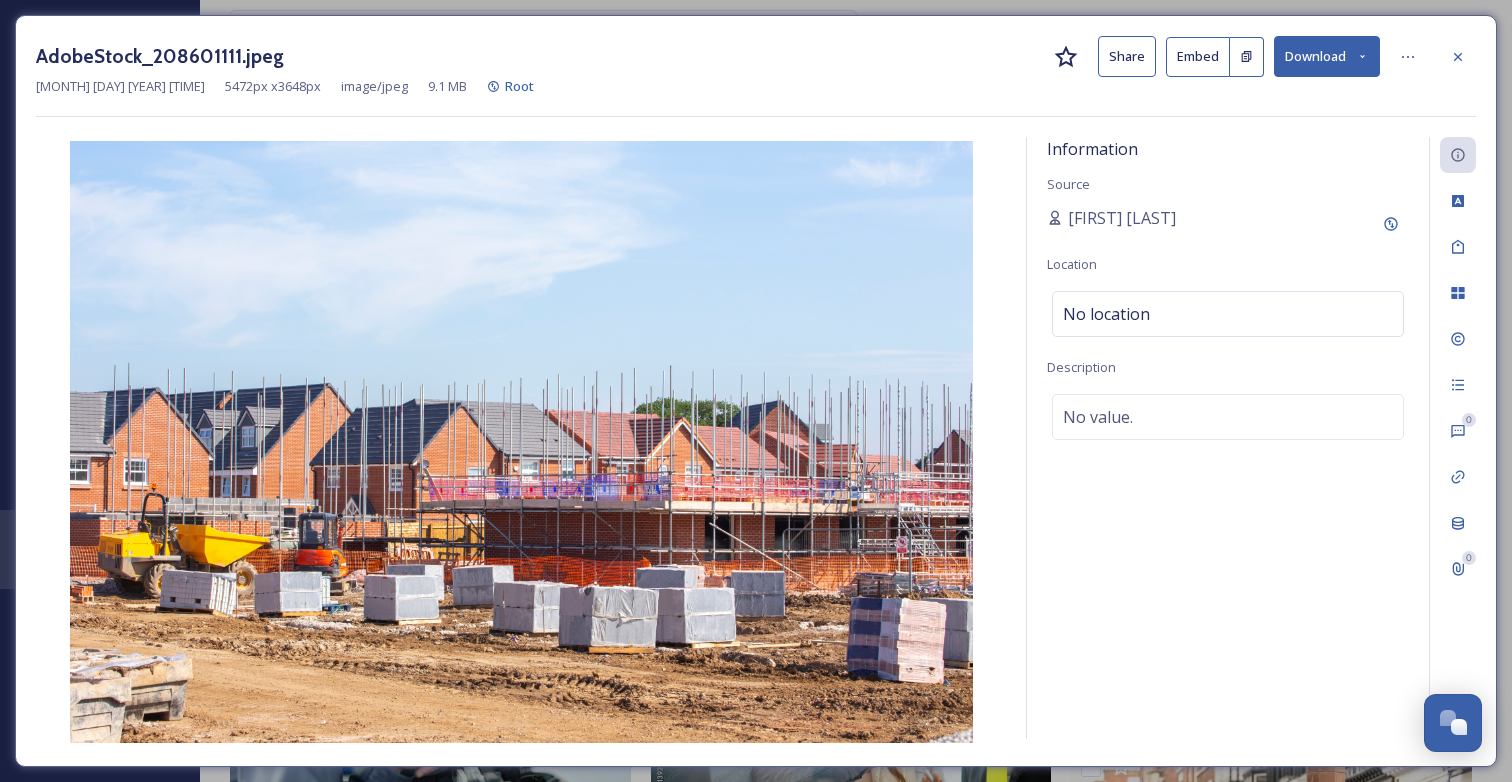 click on "Download" at bounding box center (1327, 56) 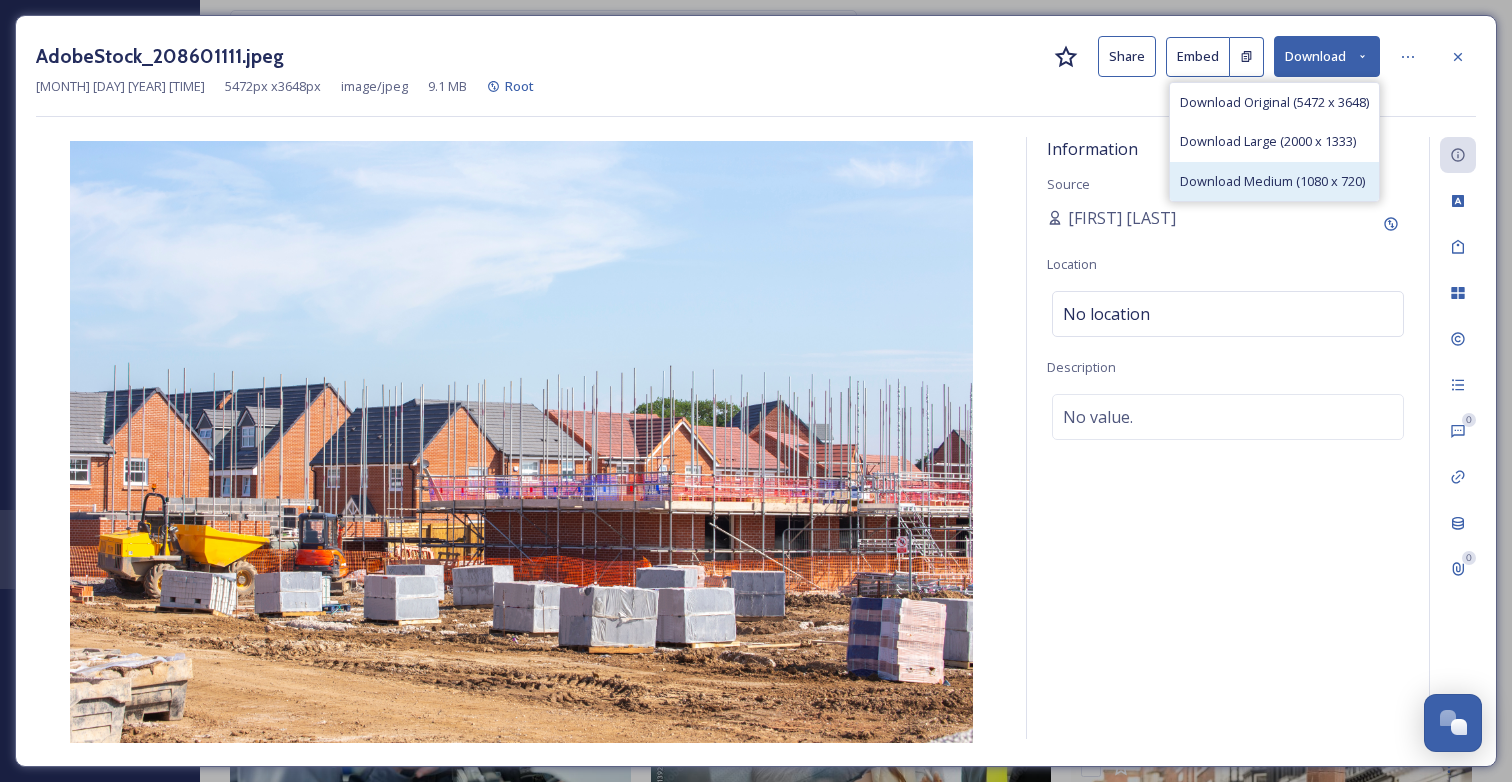 click on "Download Medium (1080 x 720)" at bounding box center [1272, 181] 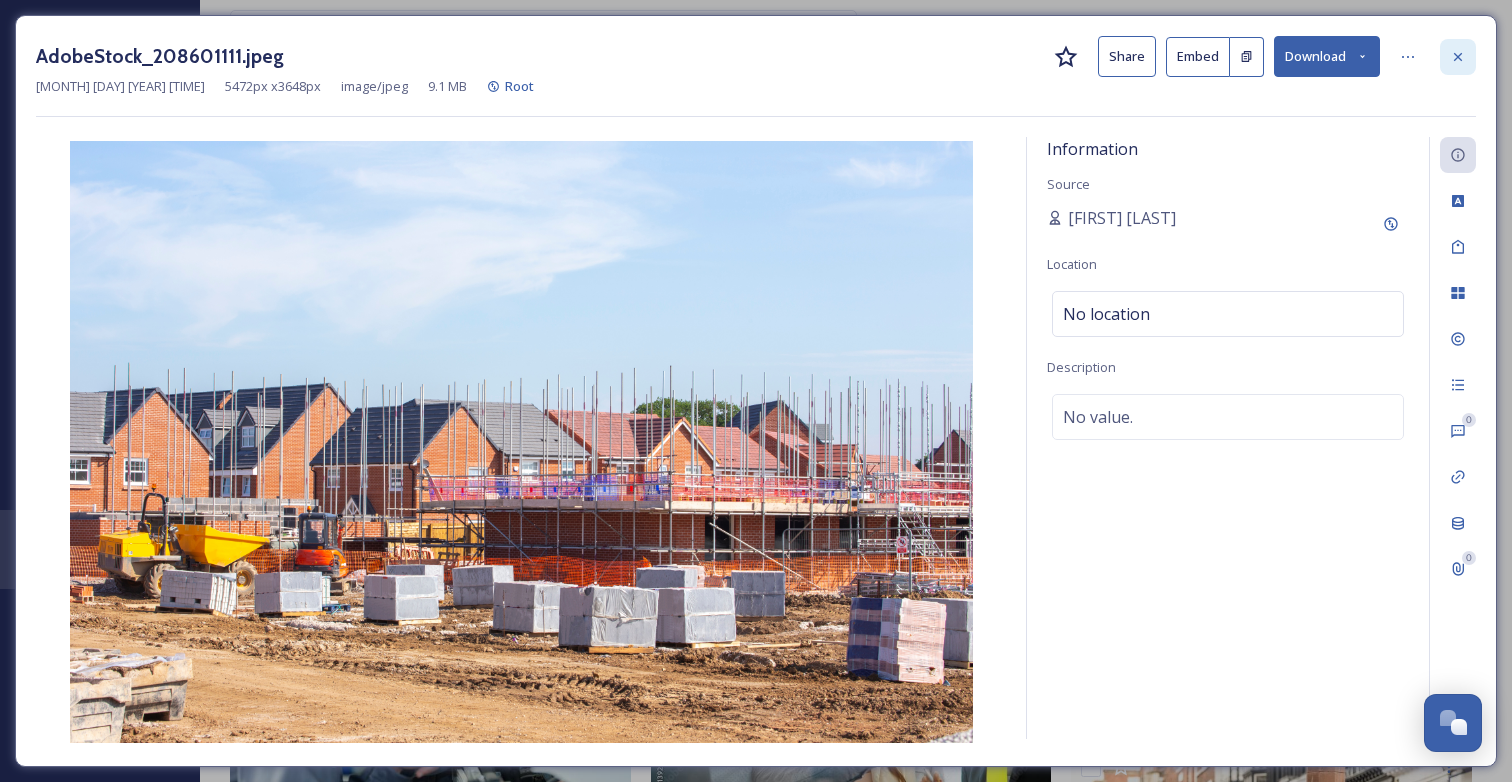 click at bounding box center [1458, 57] 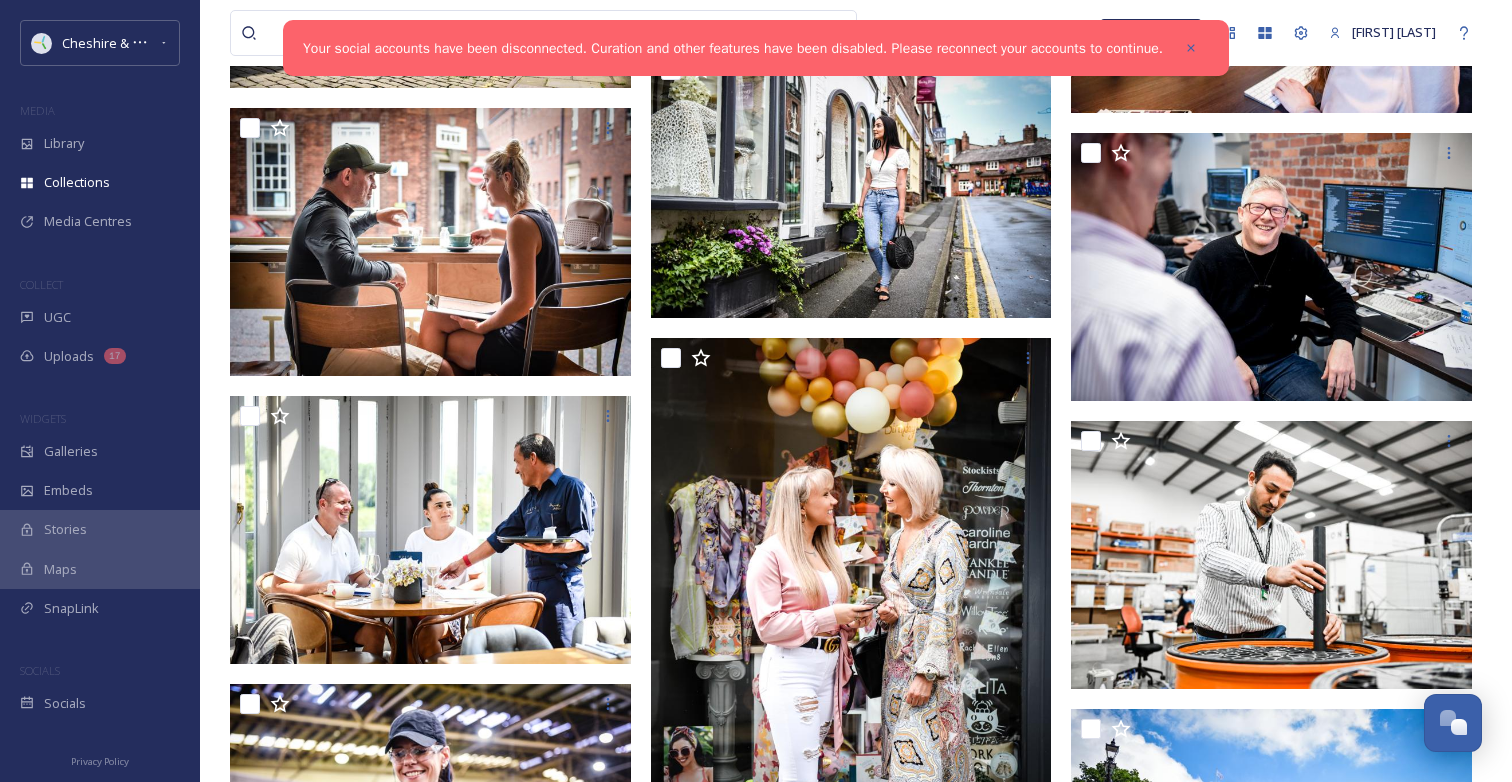 scroll, scrollTop: 11945, scrollLeft: 0, axis: vertical 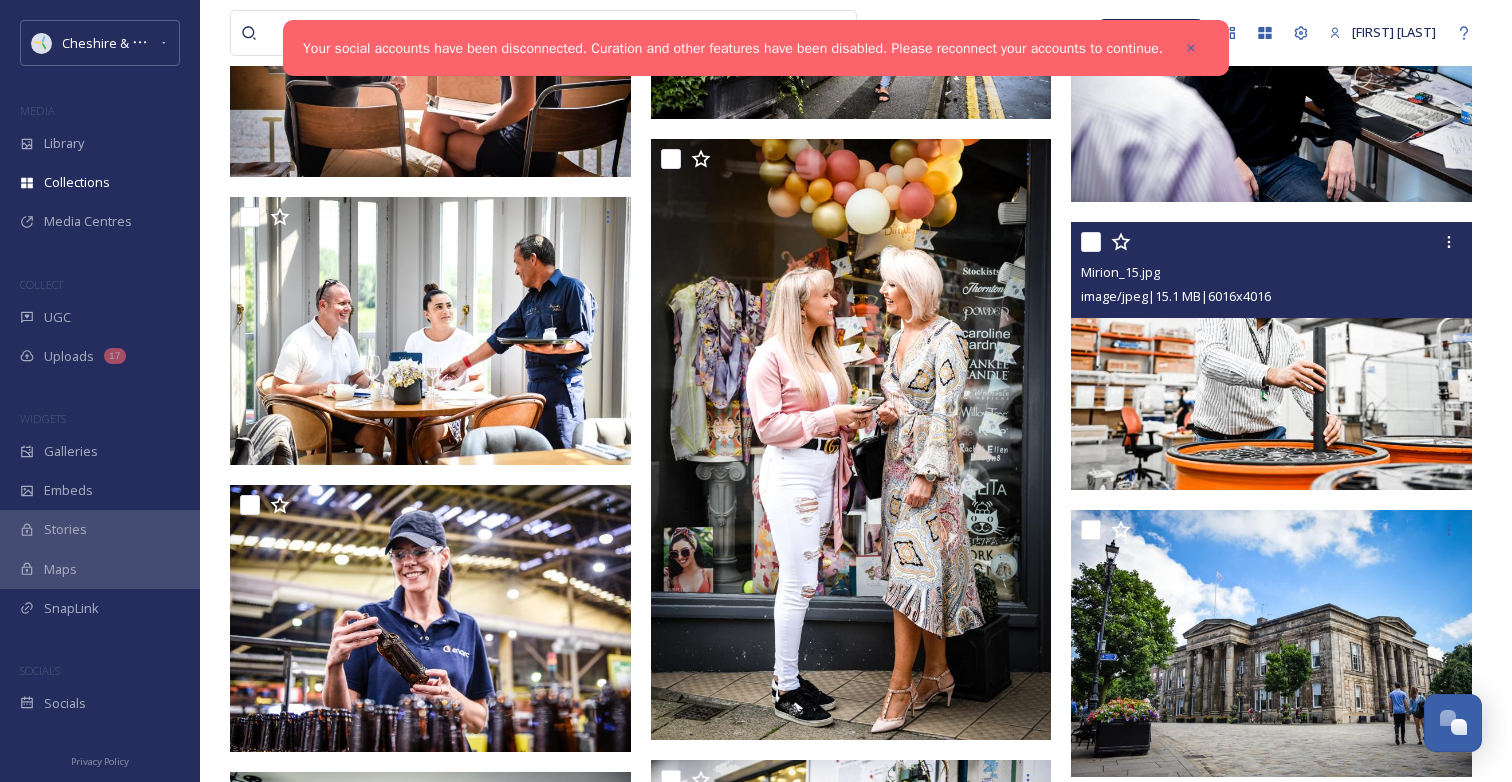 click at bounding box center [1271, 356] 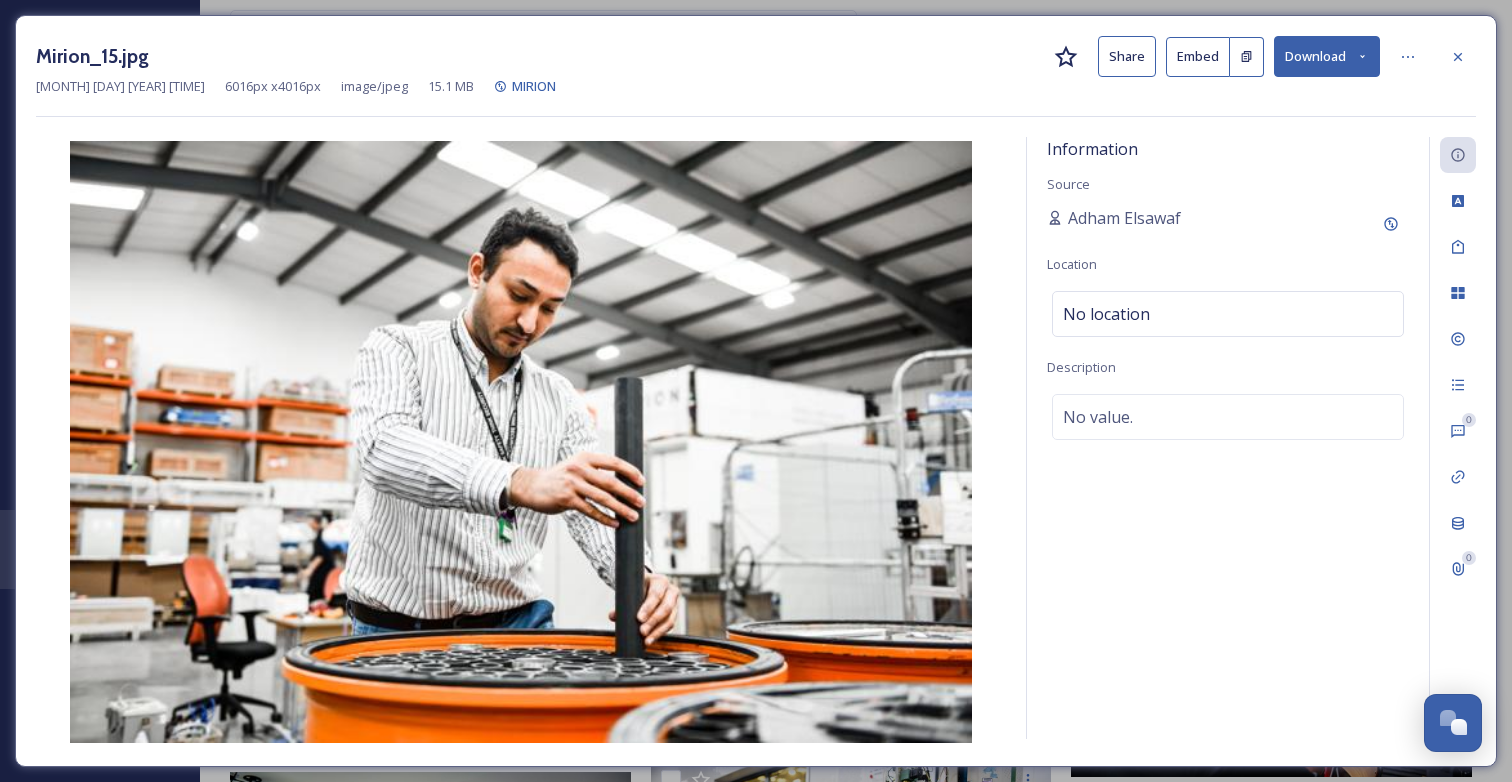 click on "Download" at bounding box center (1327, 56) 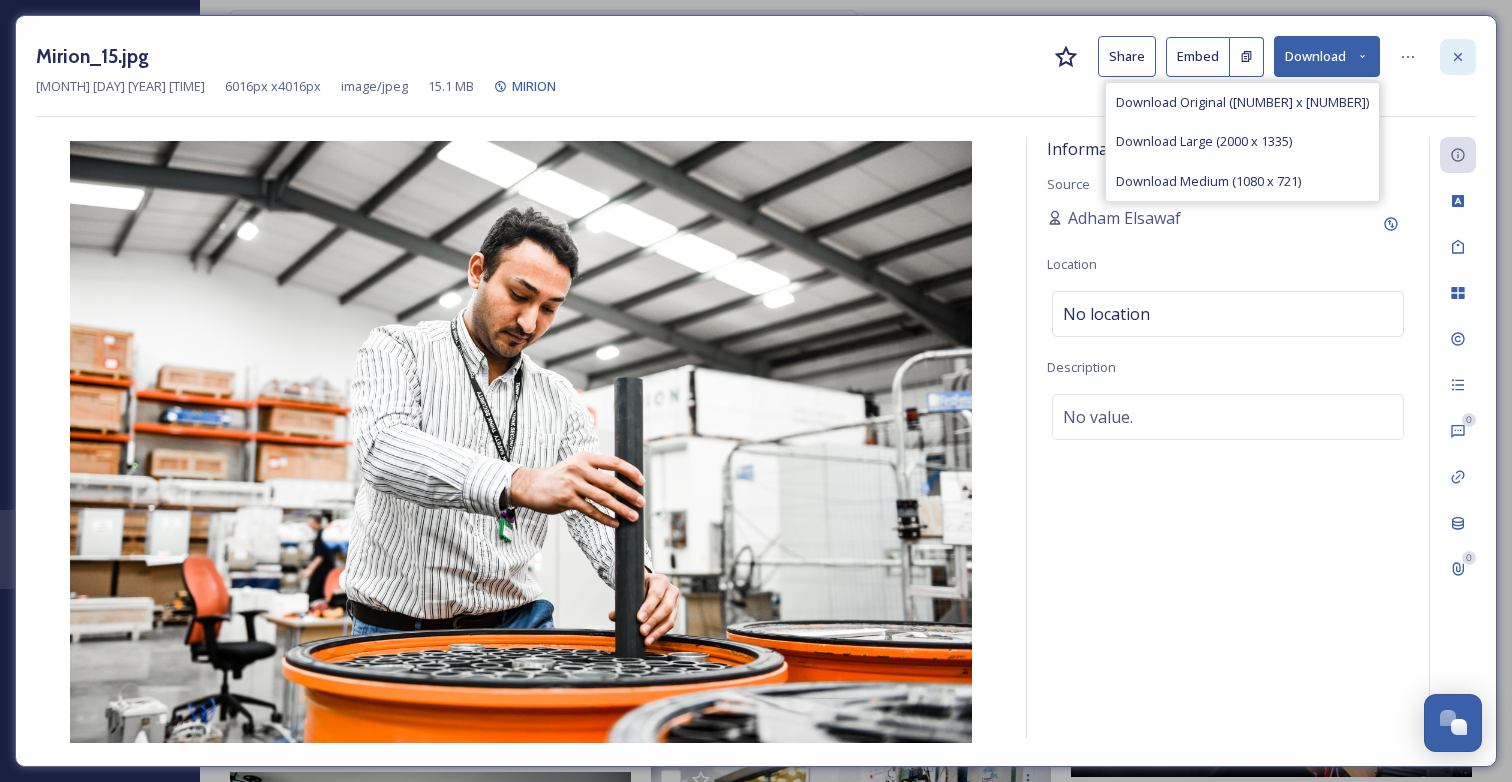 click 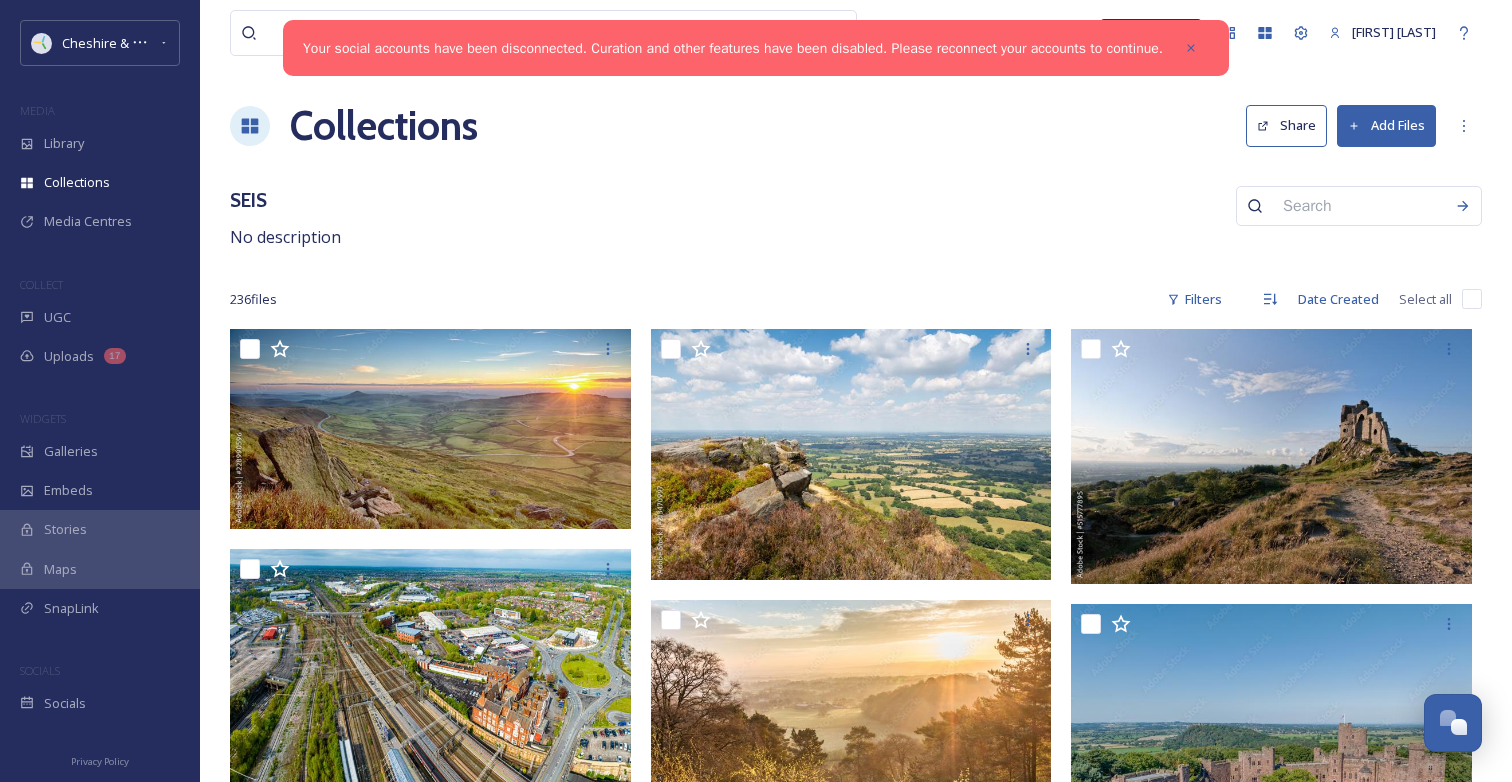 scroll, scrollTop: 0, scrollLeft: 0, axis: both 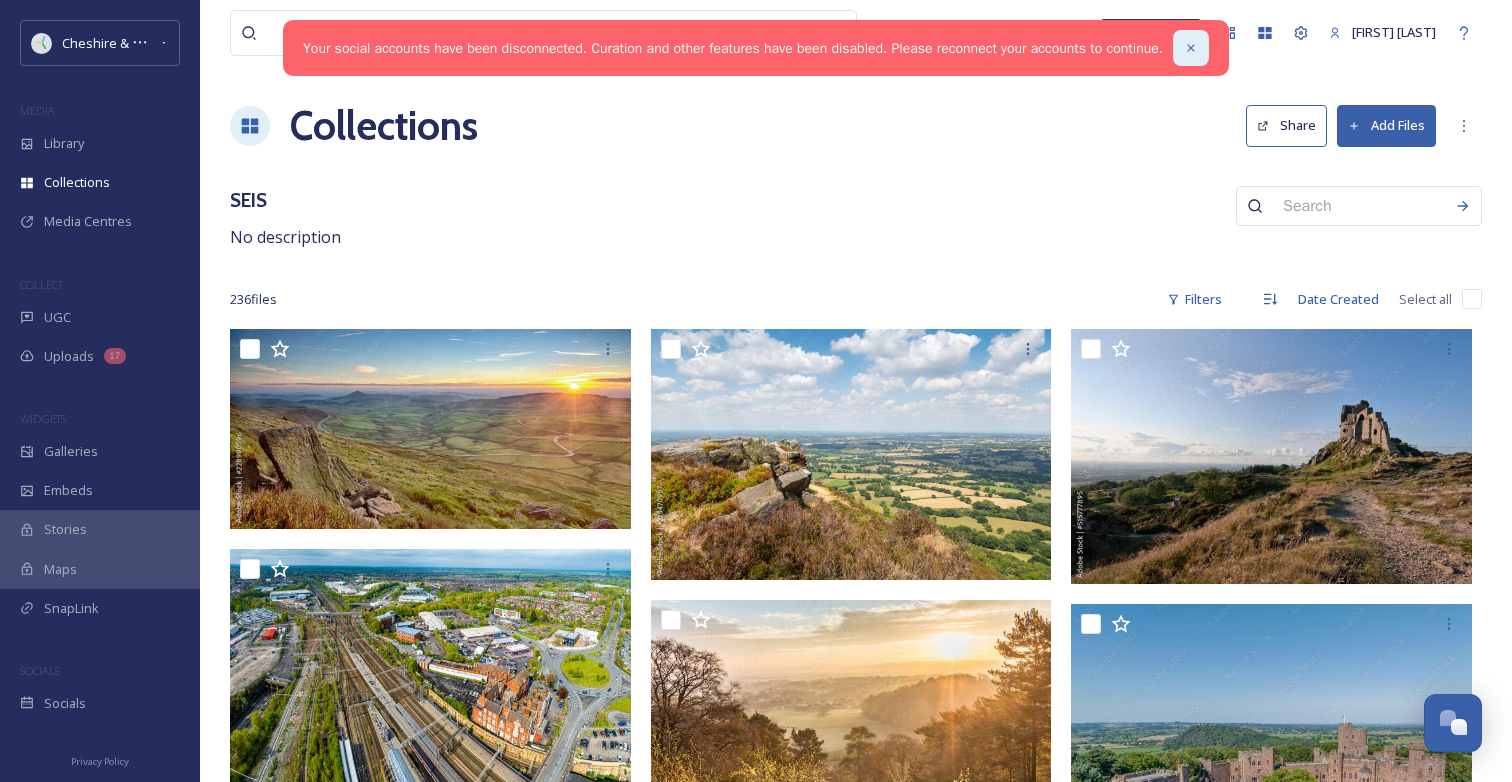 click at bounding box center (1191, 48) 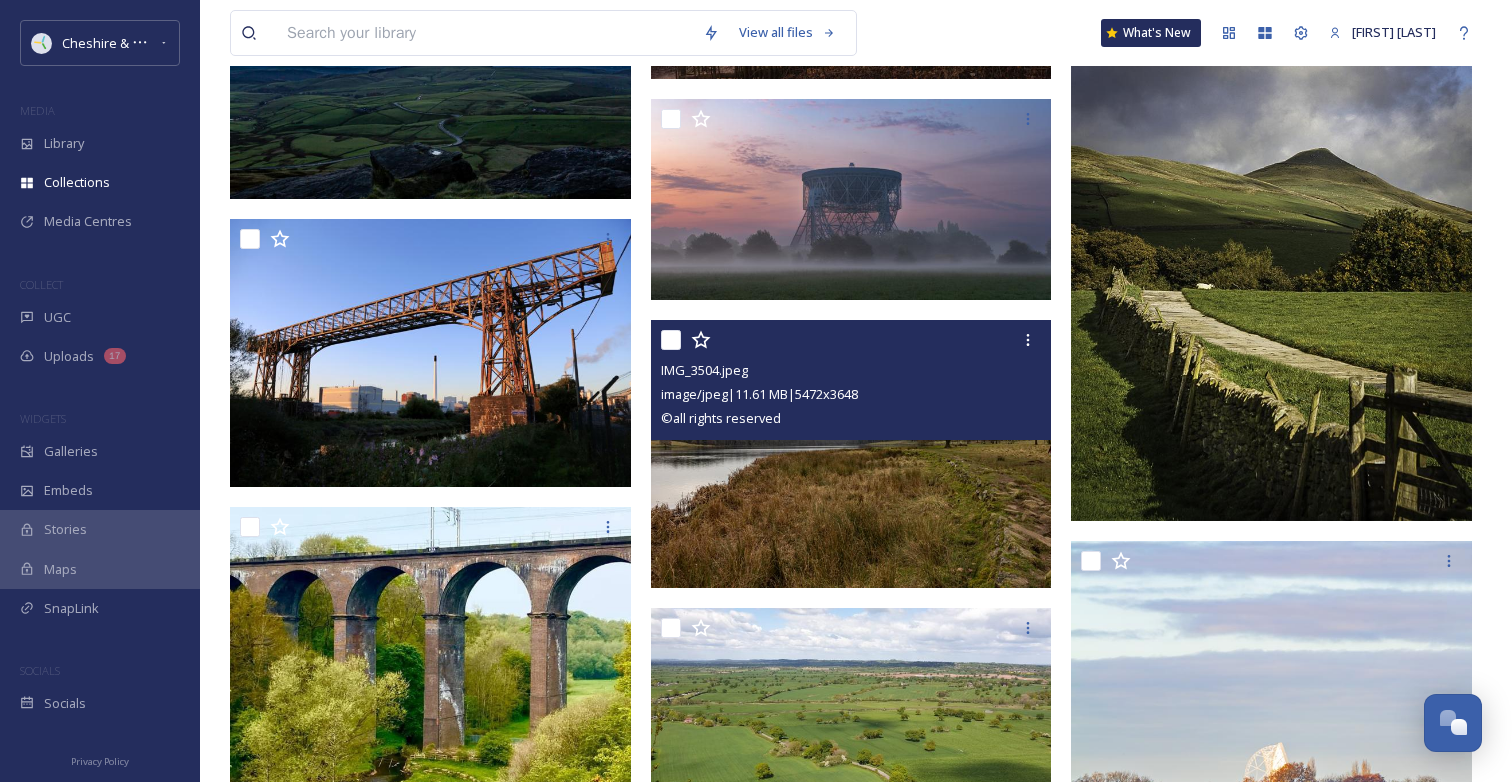 scroll, scrollTop: 2738, scrollLeft: 0, axis: vertical 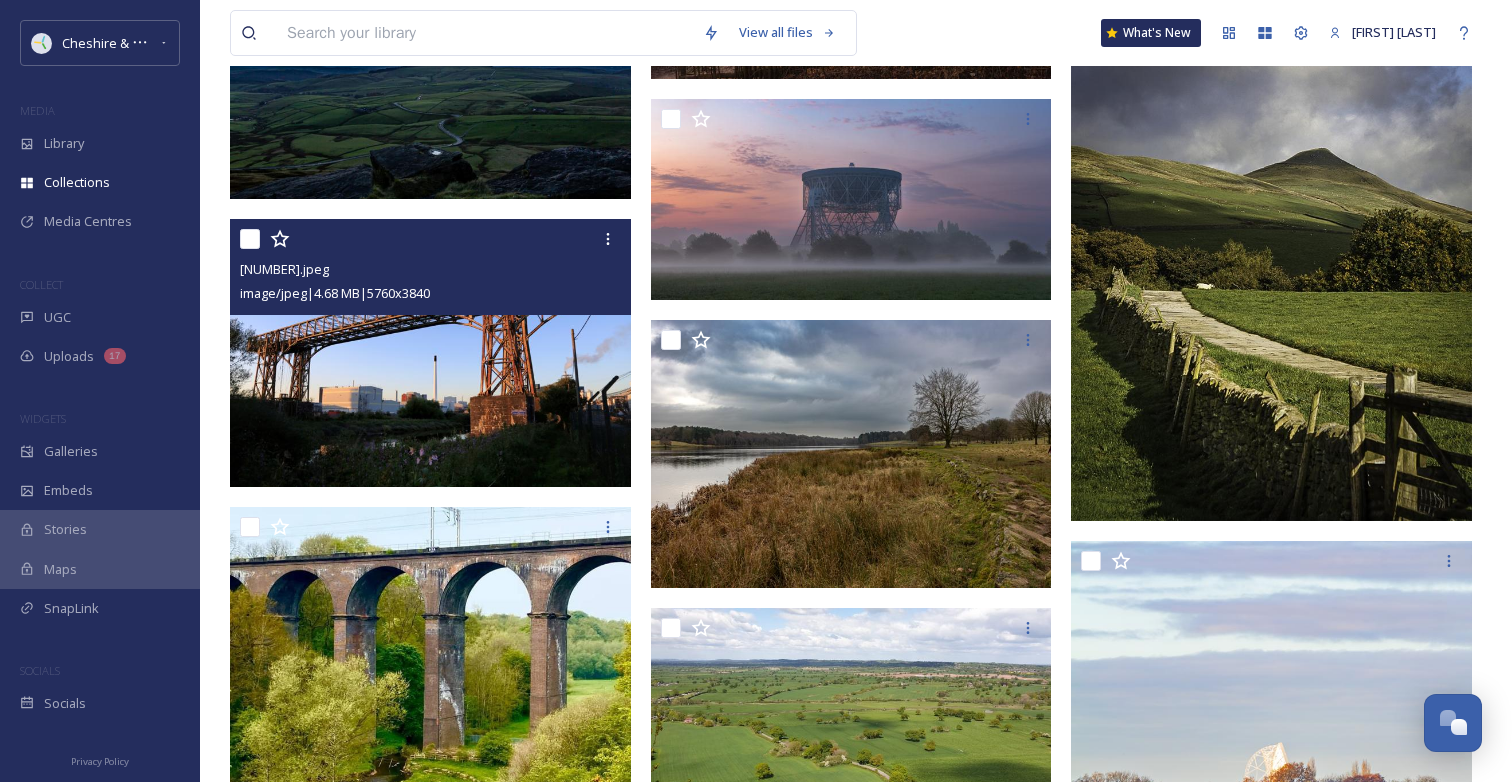 click at bounding box center [430, 353] 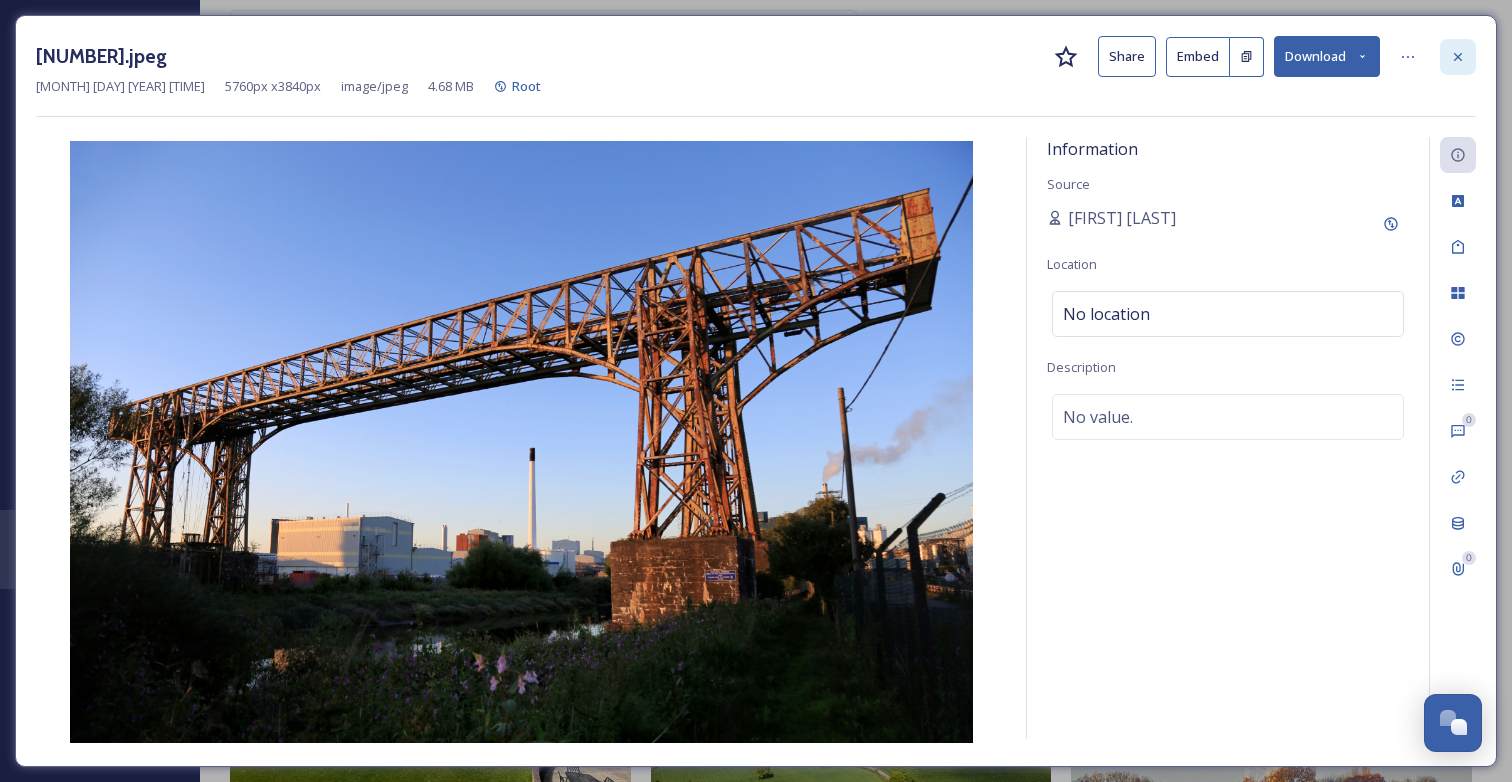 click 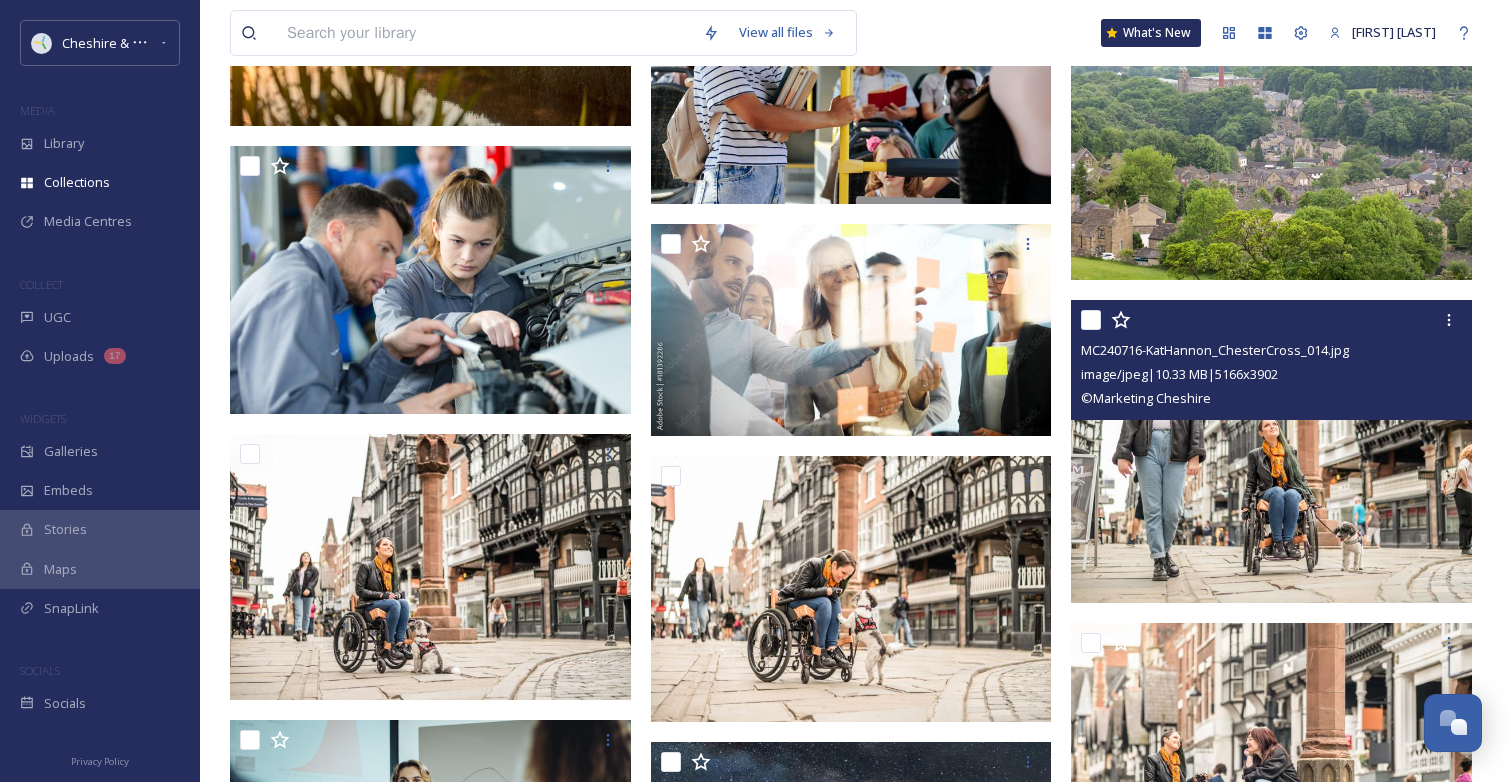 scroll, scrollTop: 1531, scrollLeft: 0, axis: vertical 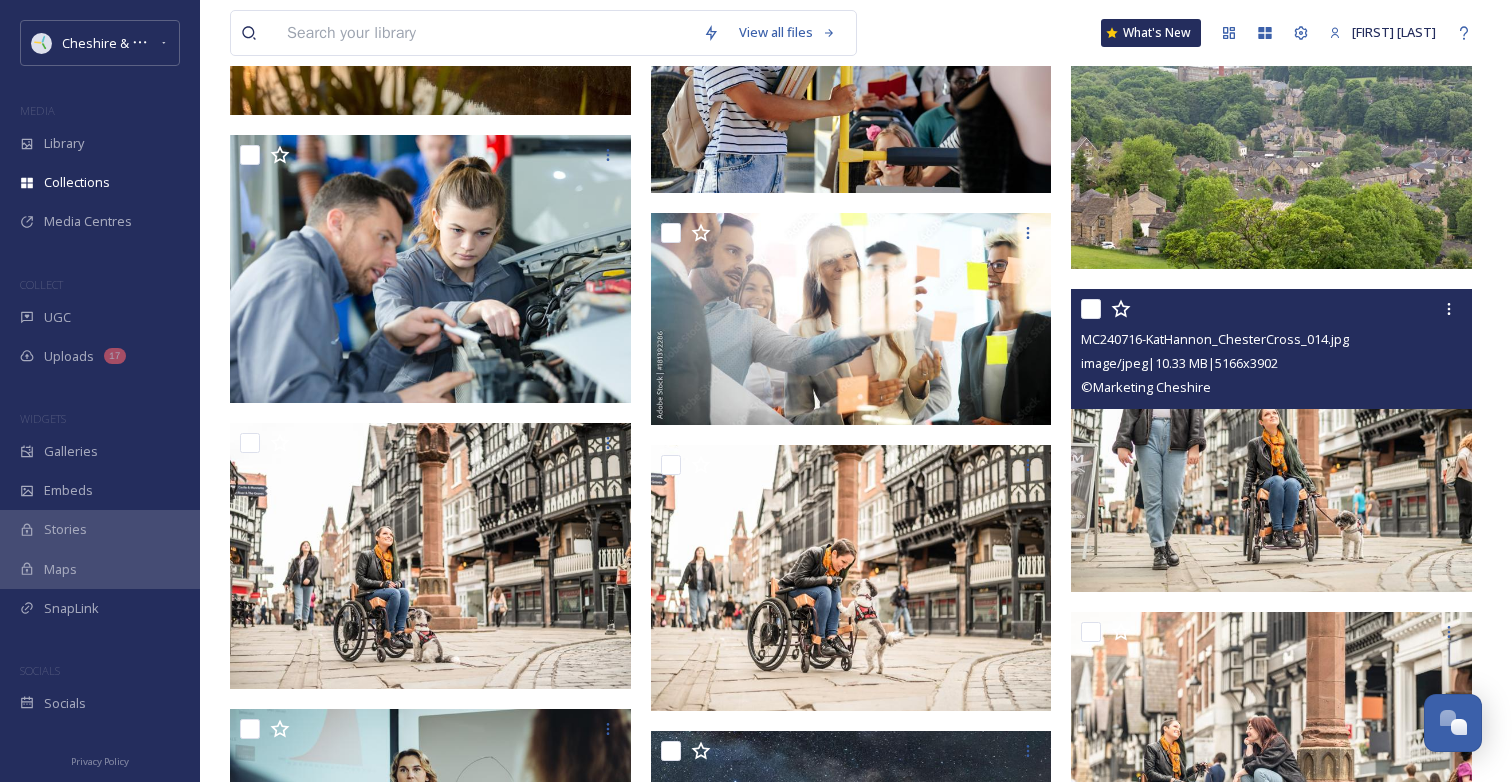 click on "MC[NUMBER]-[FIRST][LAST]_[NUMBER]_[NUMBER].jpg image/jpeg  |  [NUMBER].33 MB  |  [NUMBER]  x  [NUMBER] © Marketing [REGION]" at bounding box center [1271, 349] 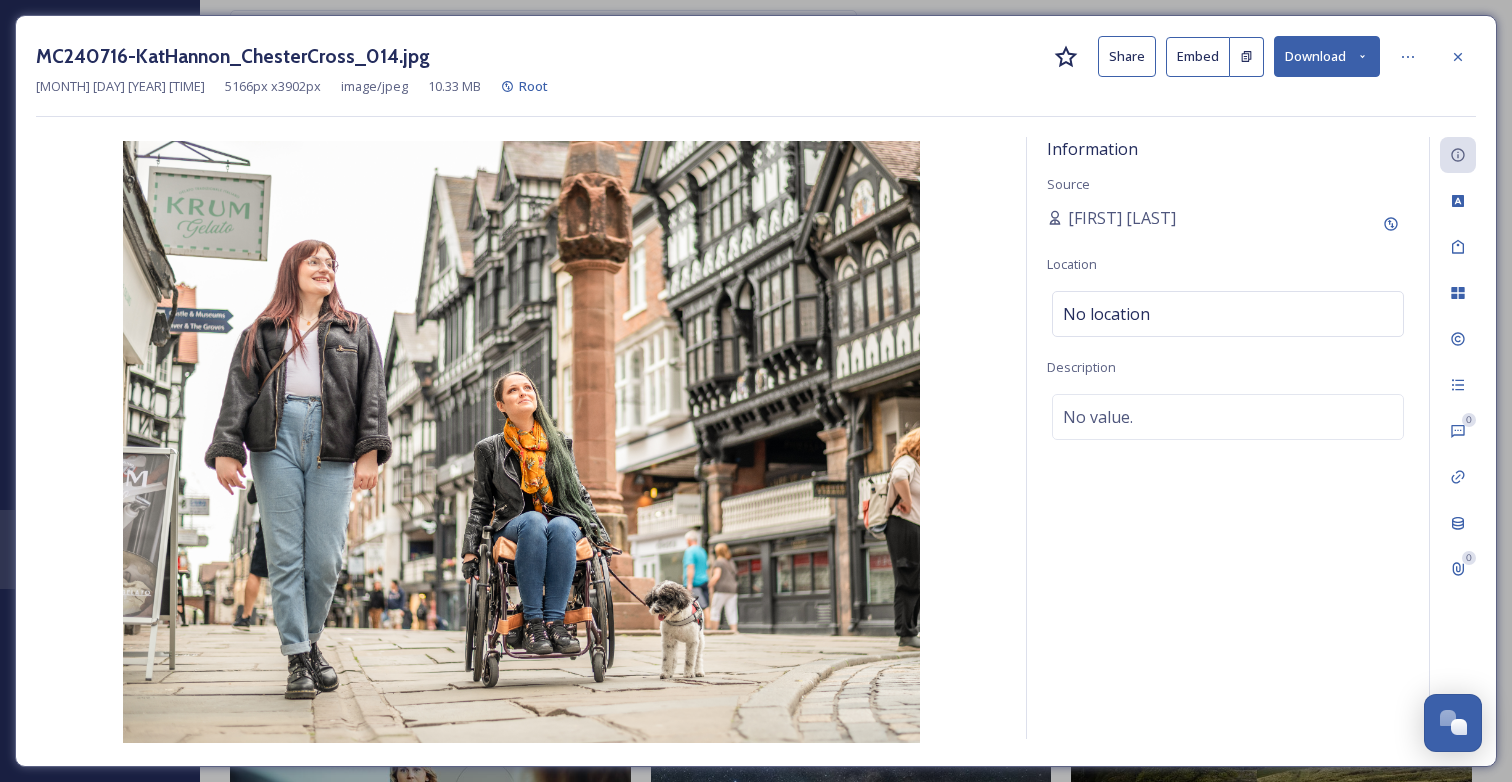 click on "Download" at bounding box center (1327, 56) 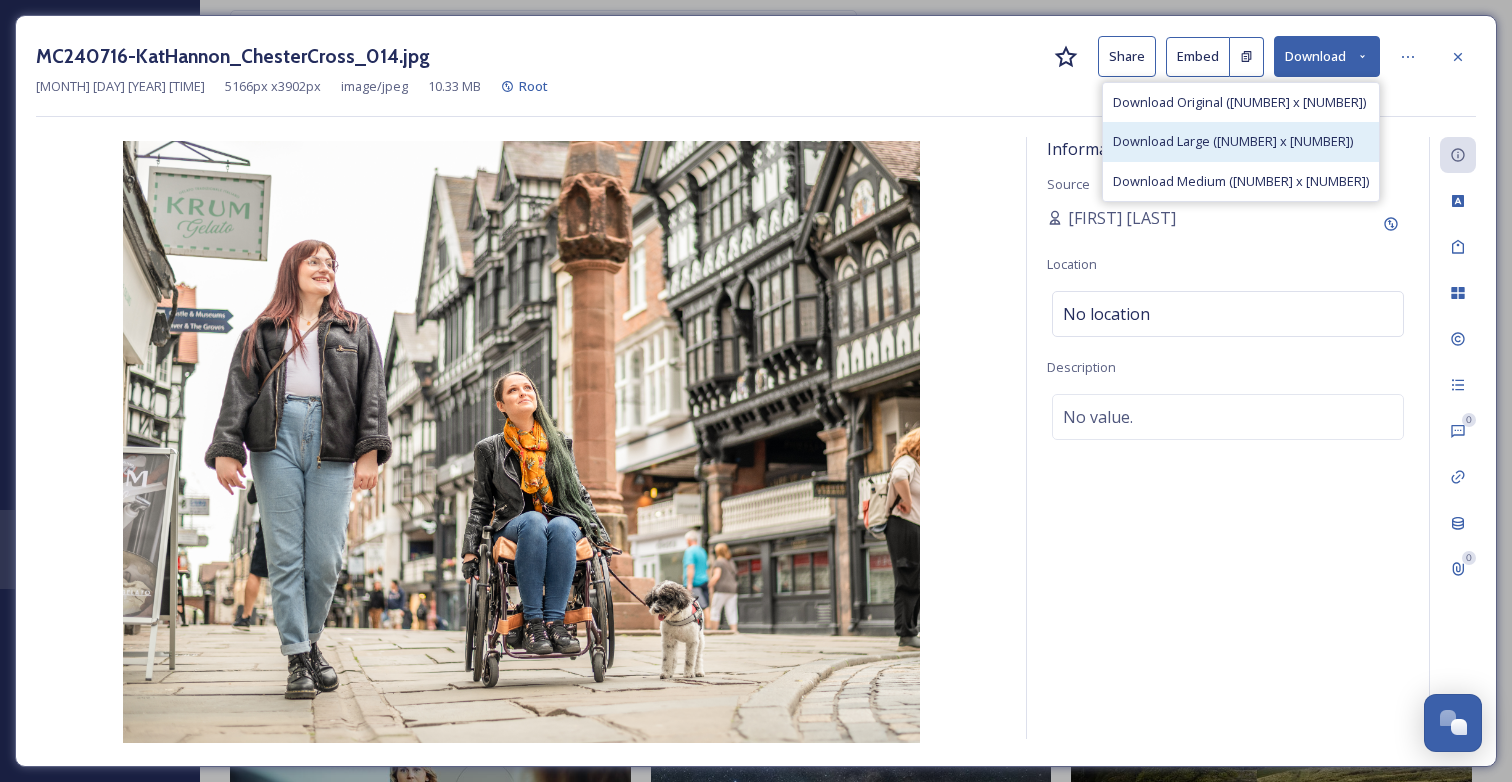click on "Download Large ([NUMBER] x [NUMBER])" at bounding box center [1233, 141] 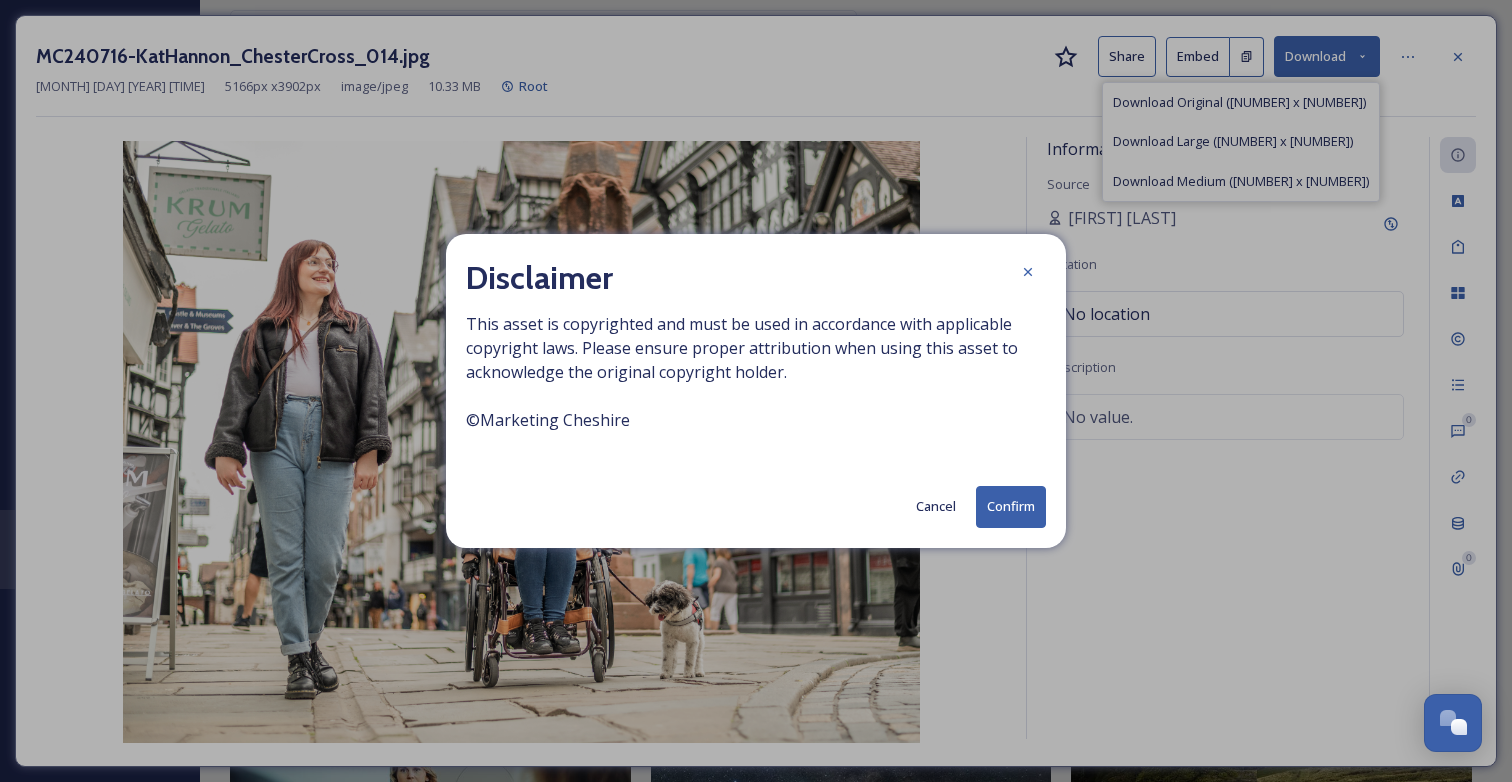 click on "Confirm" at bounding box center (1011, 506) 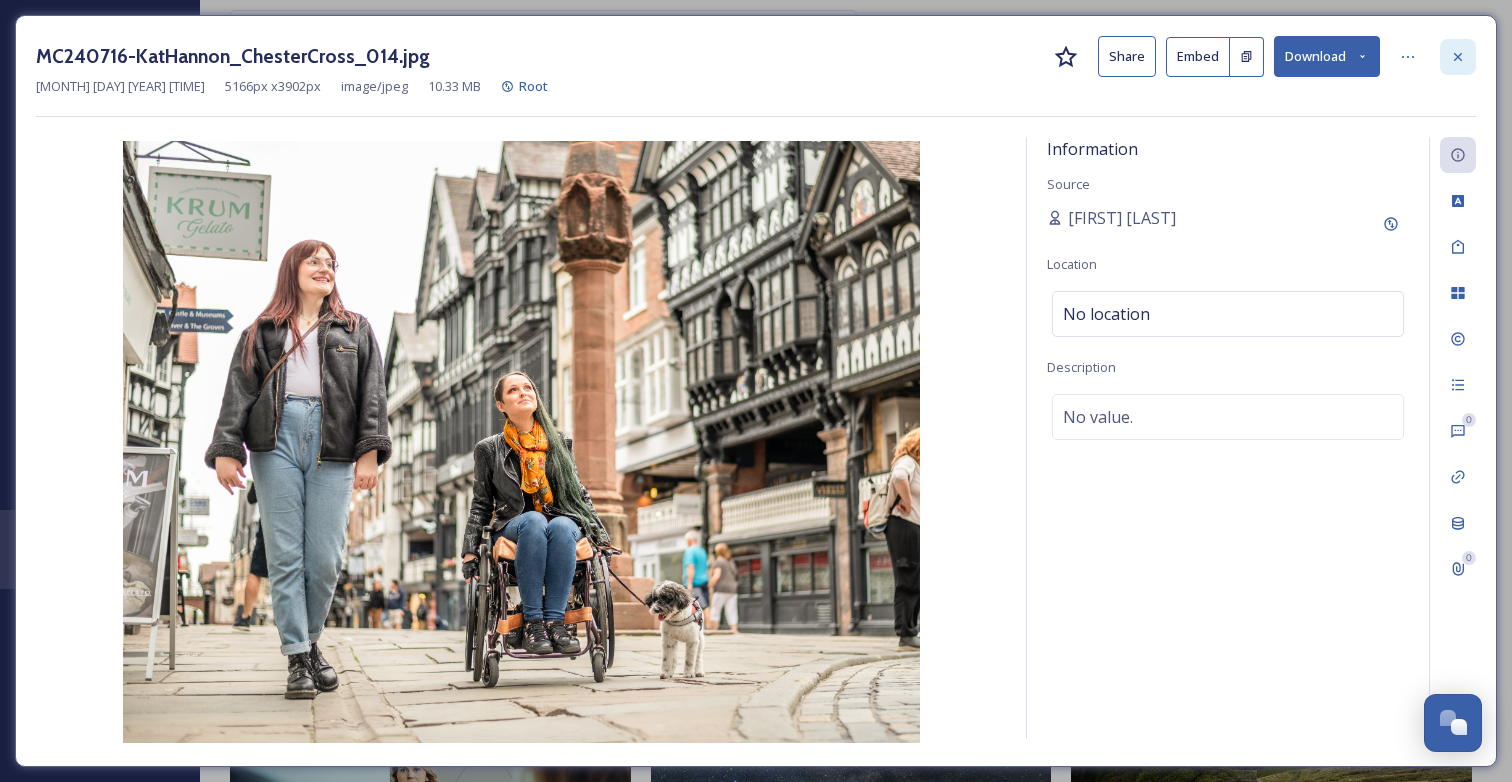 click at bounding box center [1458, 57] 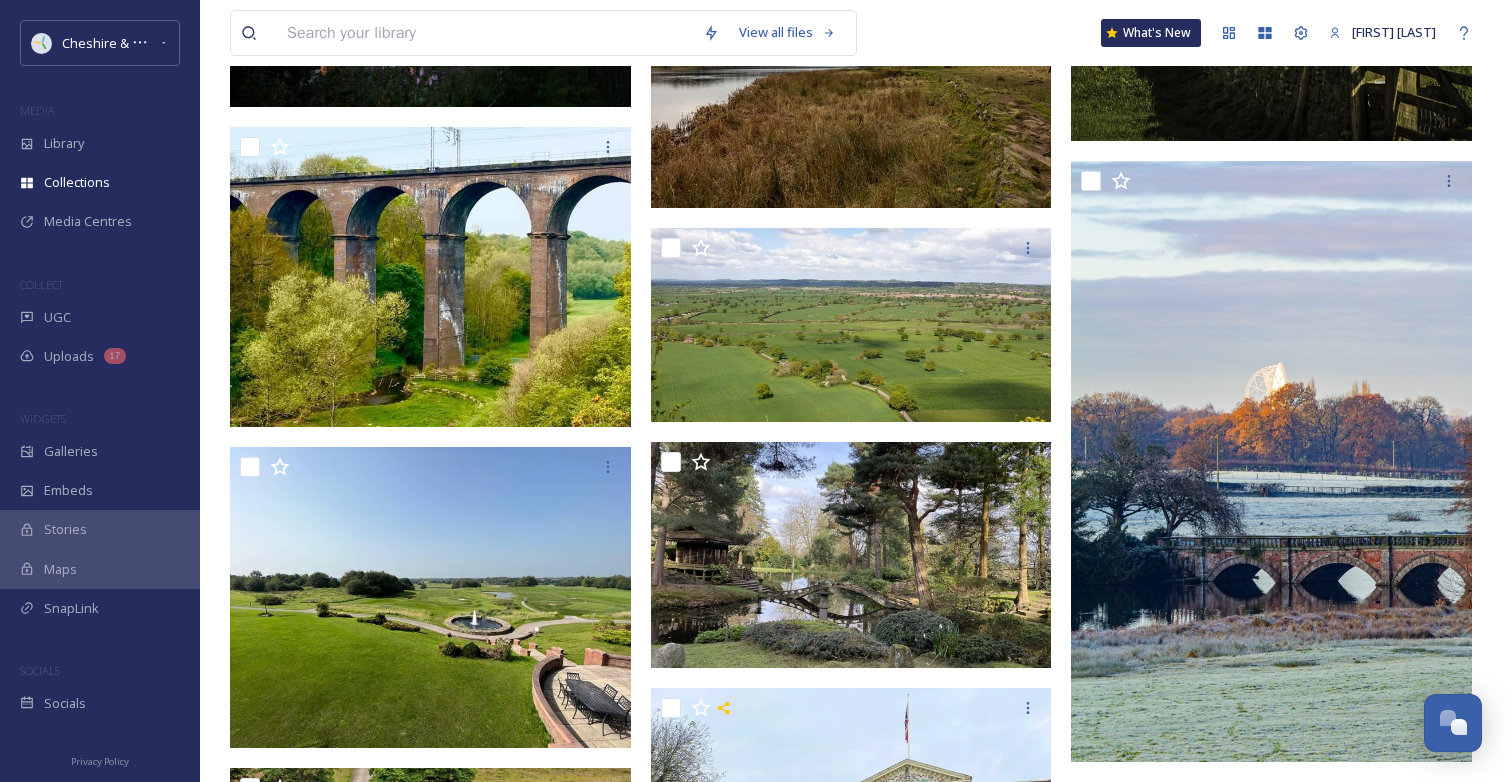scroll, scrollTop: 3153, scrollLeft: 0, axis: vertical 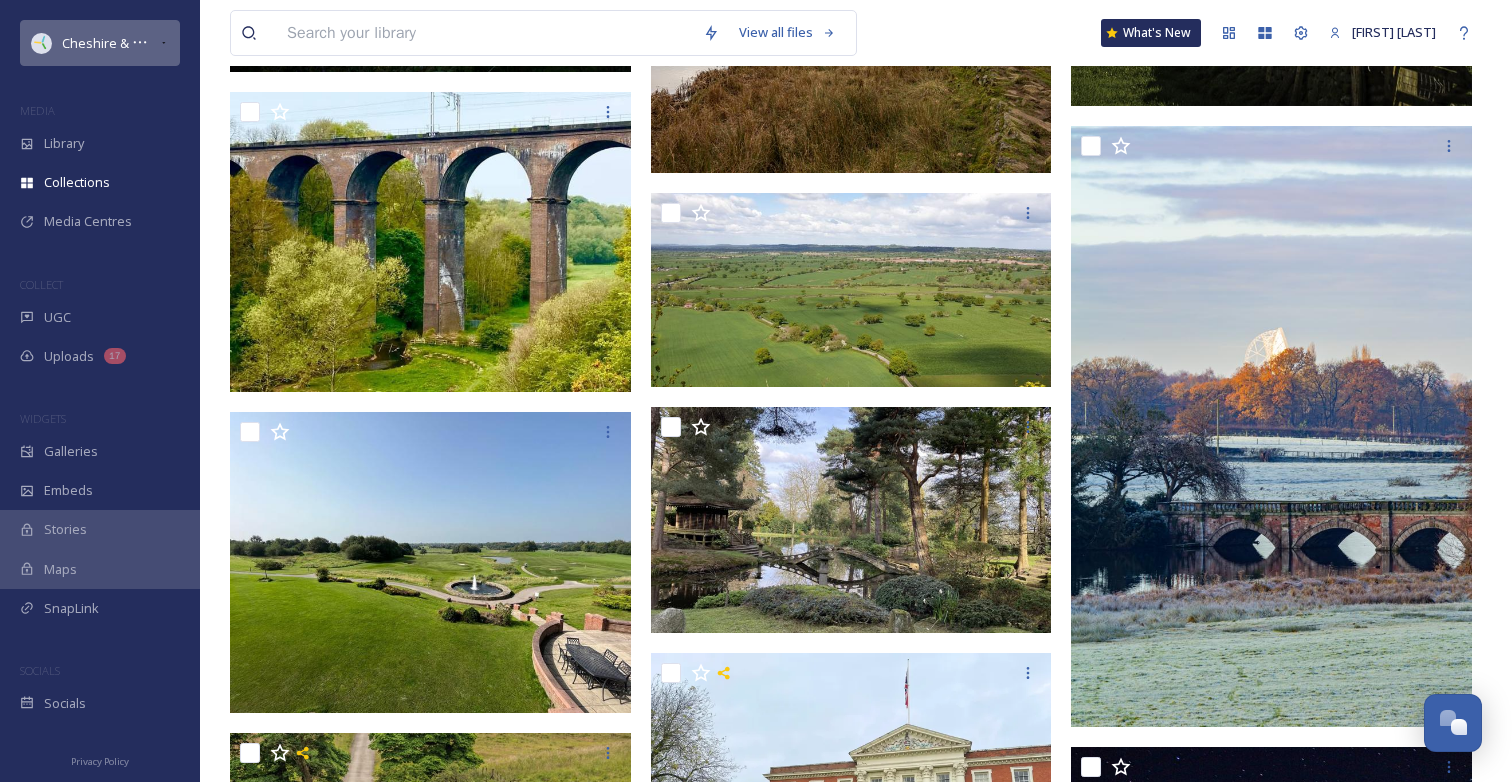 click on "Cheshire & Warrington LEP" at bounding box center (142, 43) 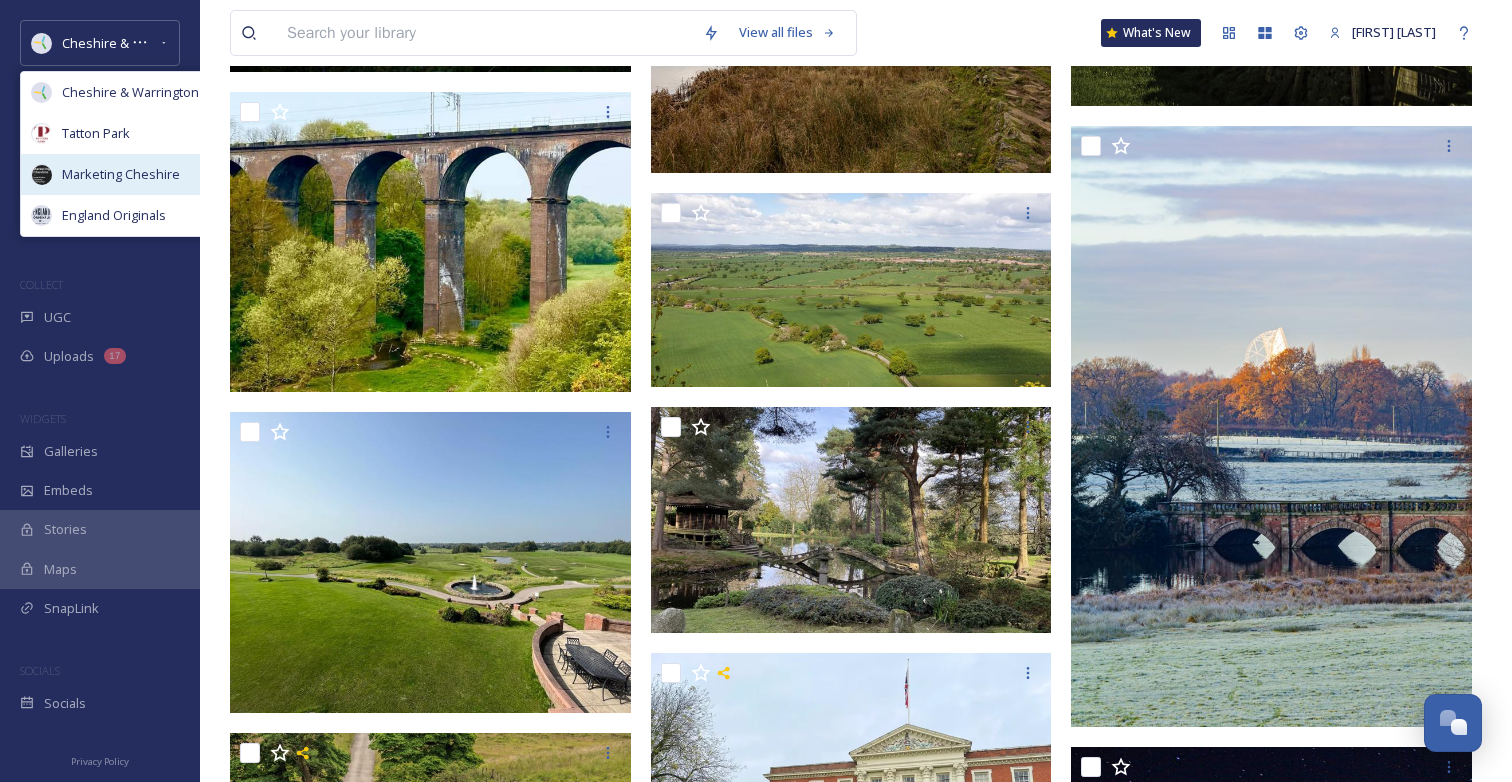 click on "Marketing Cheshire" at bounding box center (127, 174) 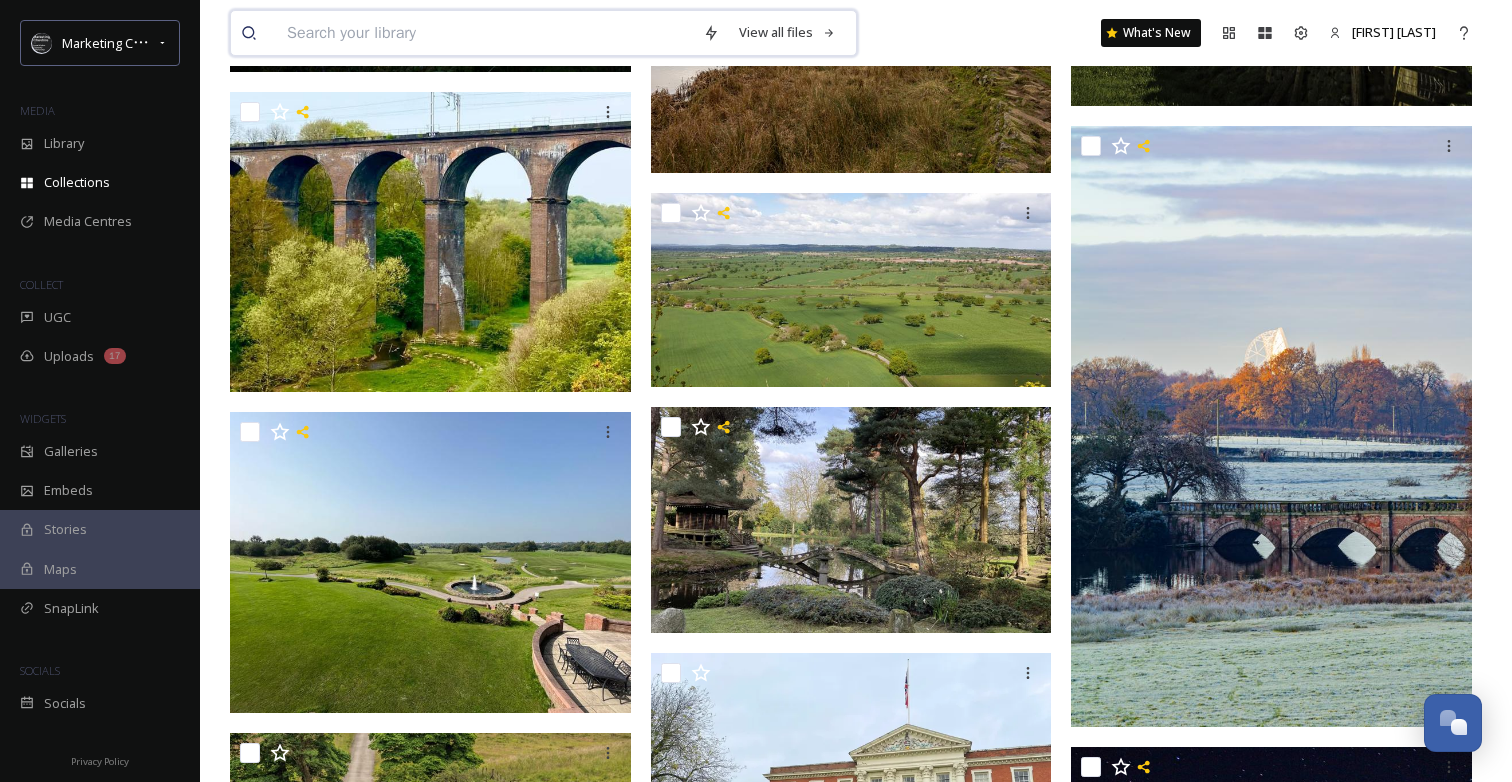 click at bounding box center [485, 33] 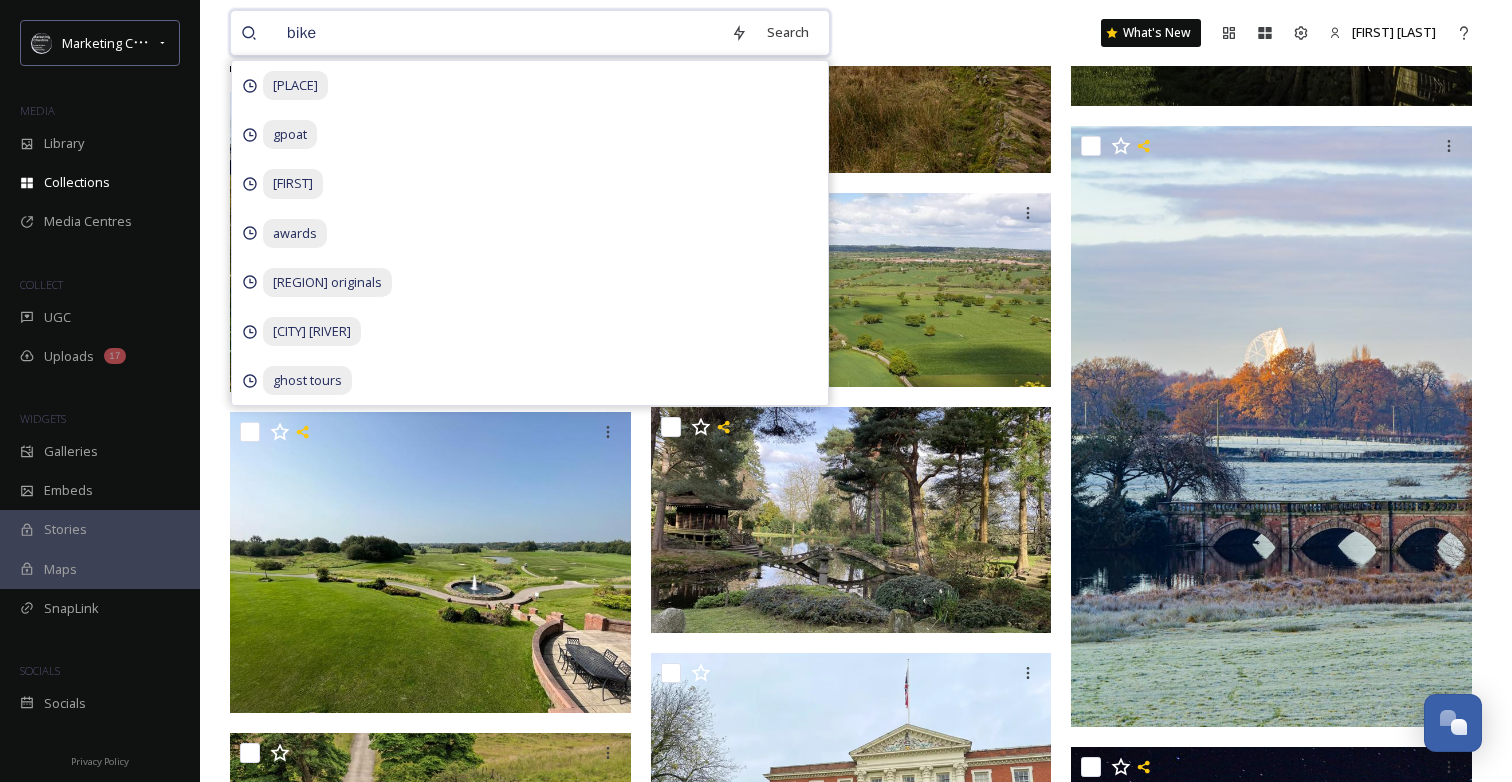 type on "bikes" 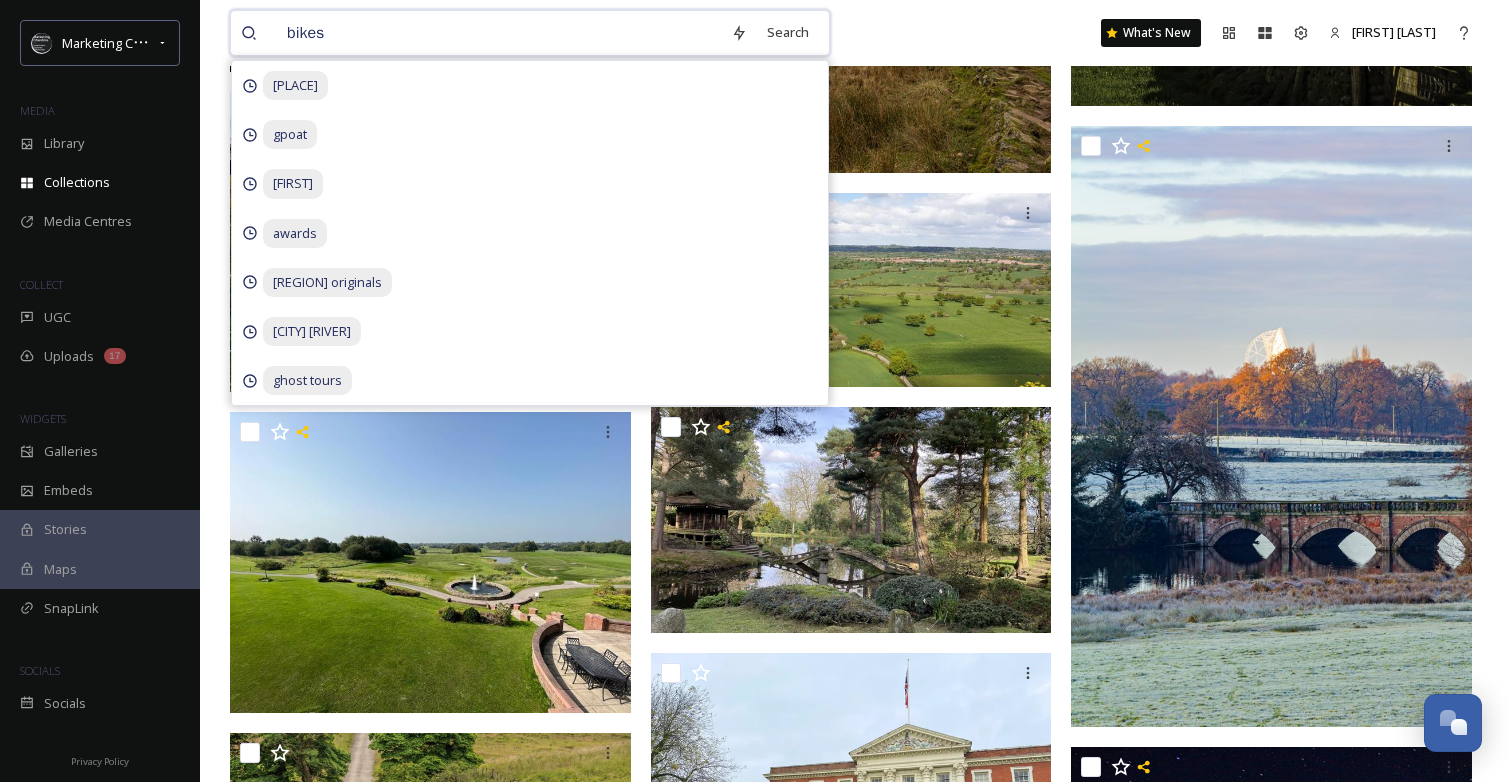 type 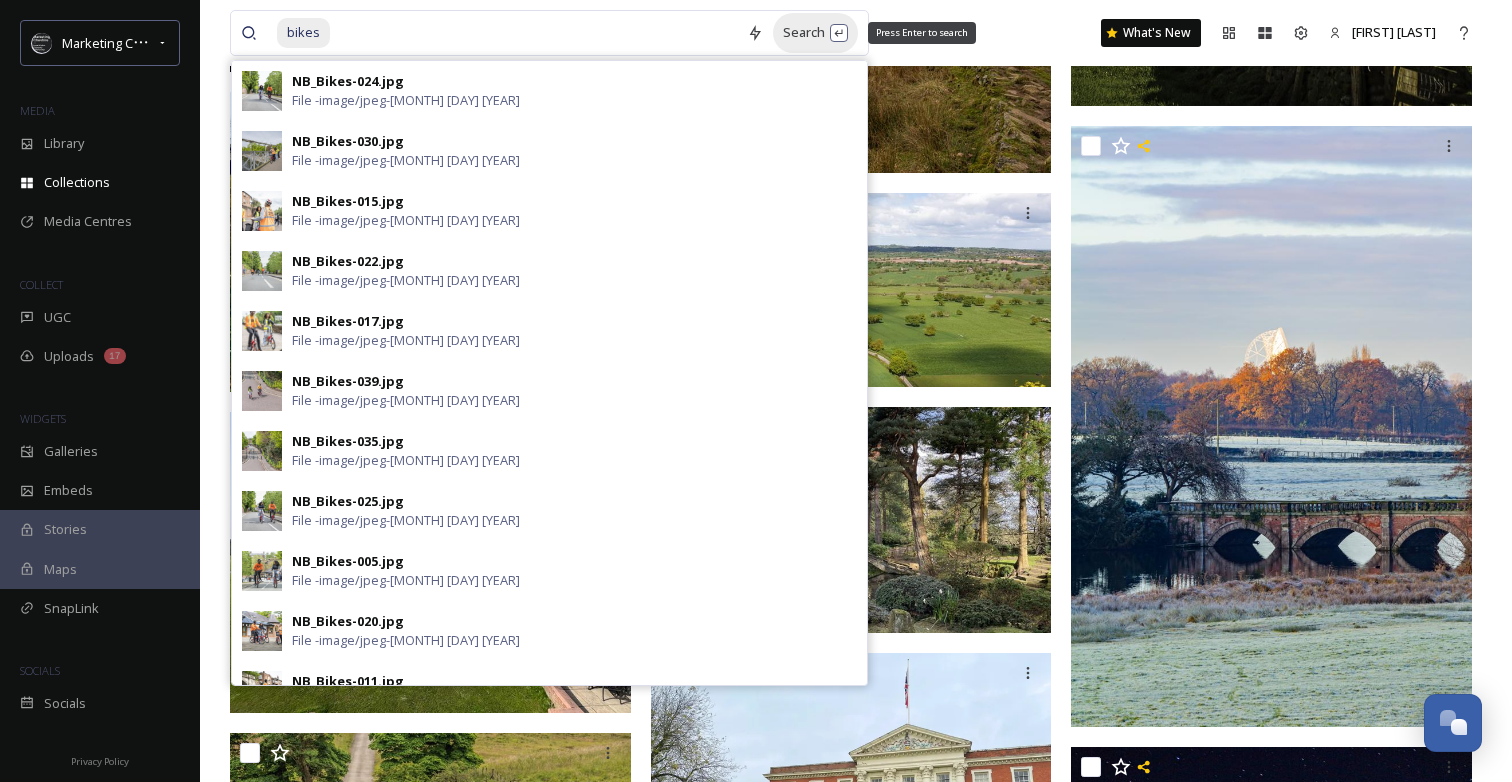 click on "Search Press Enter to search" at bounding box center (815, 32) 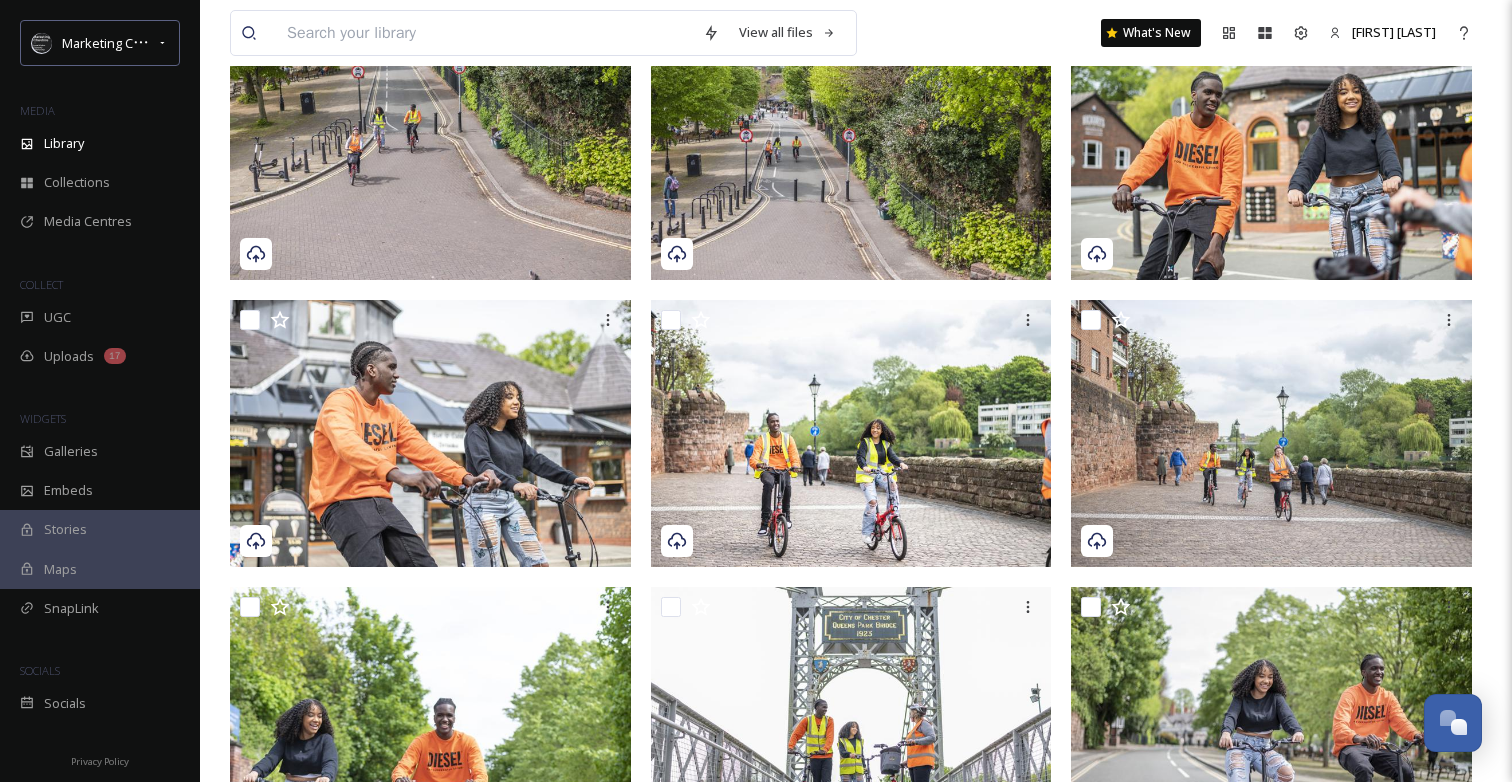scroll, scrollTop: 382, scrollLeft: 0, axis: vertical 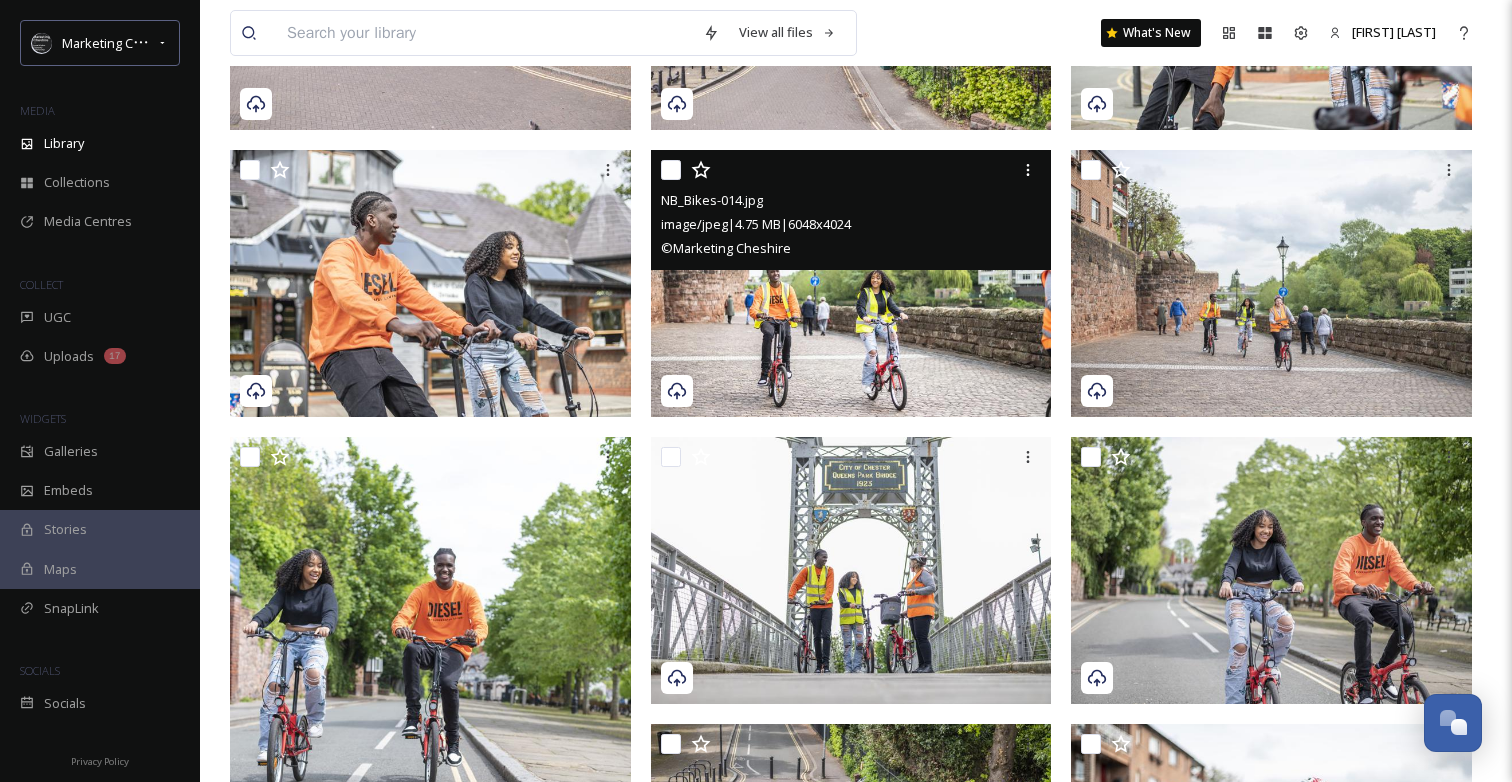 click at bounding box center [851, 283] 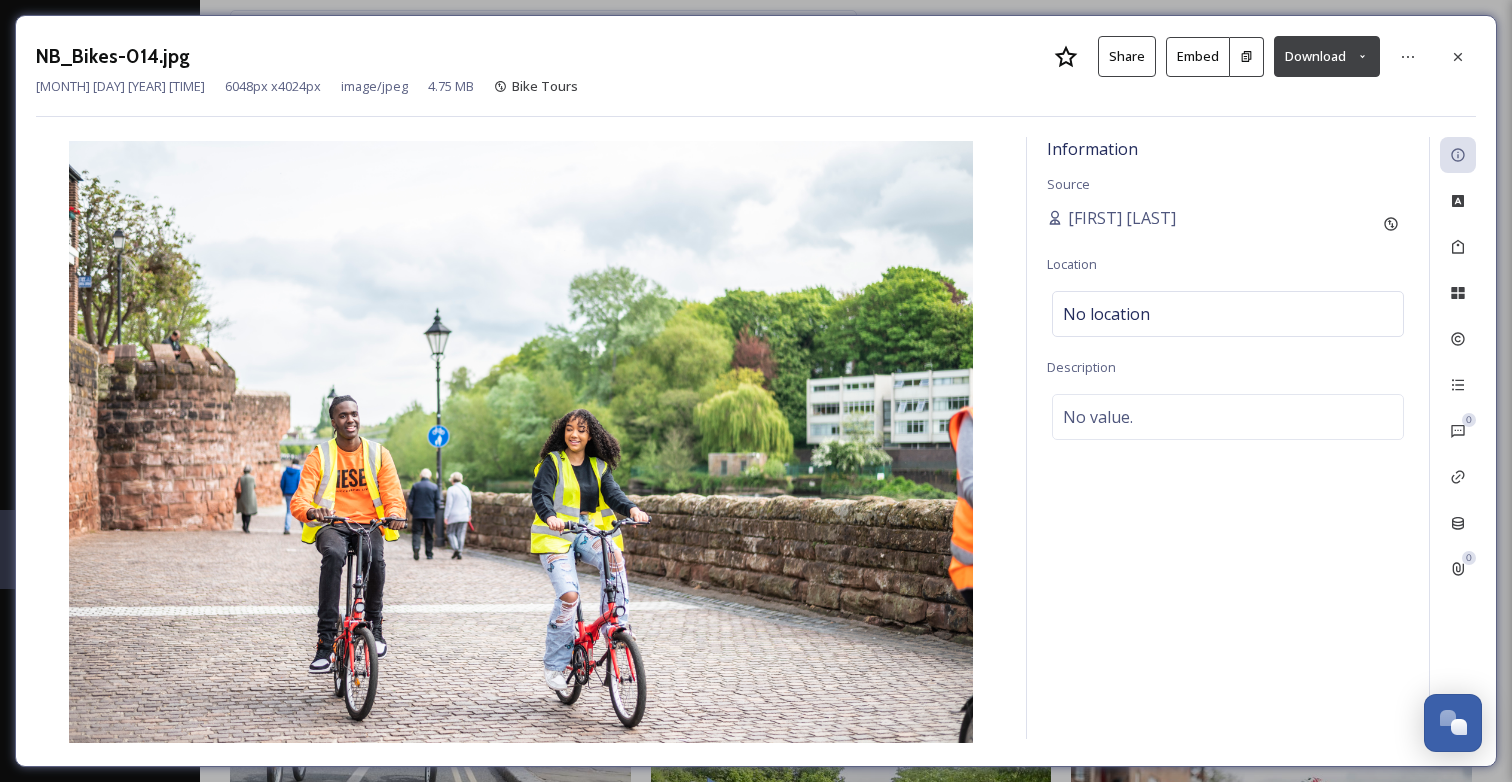 click on "Download" at bounding box center (1327, 56) 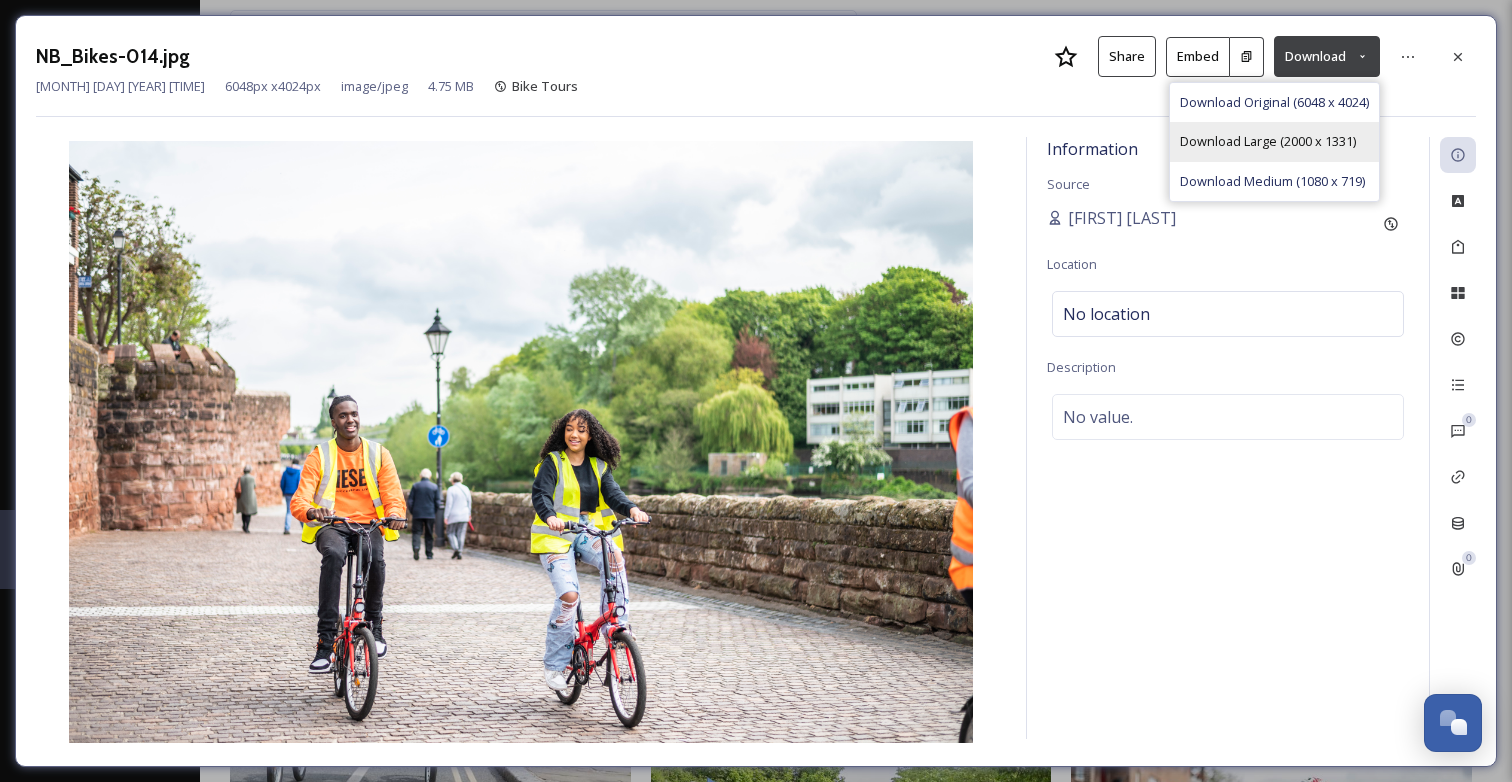 click on "Download Large (2000 x 1331)" at bounding box center [1268, 141] 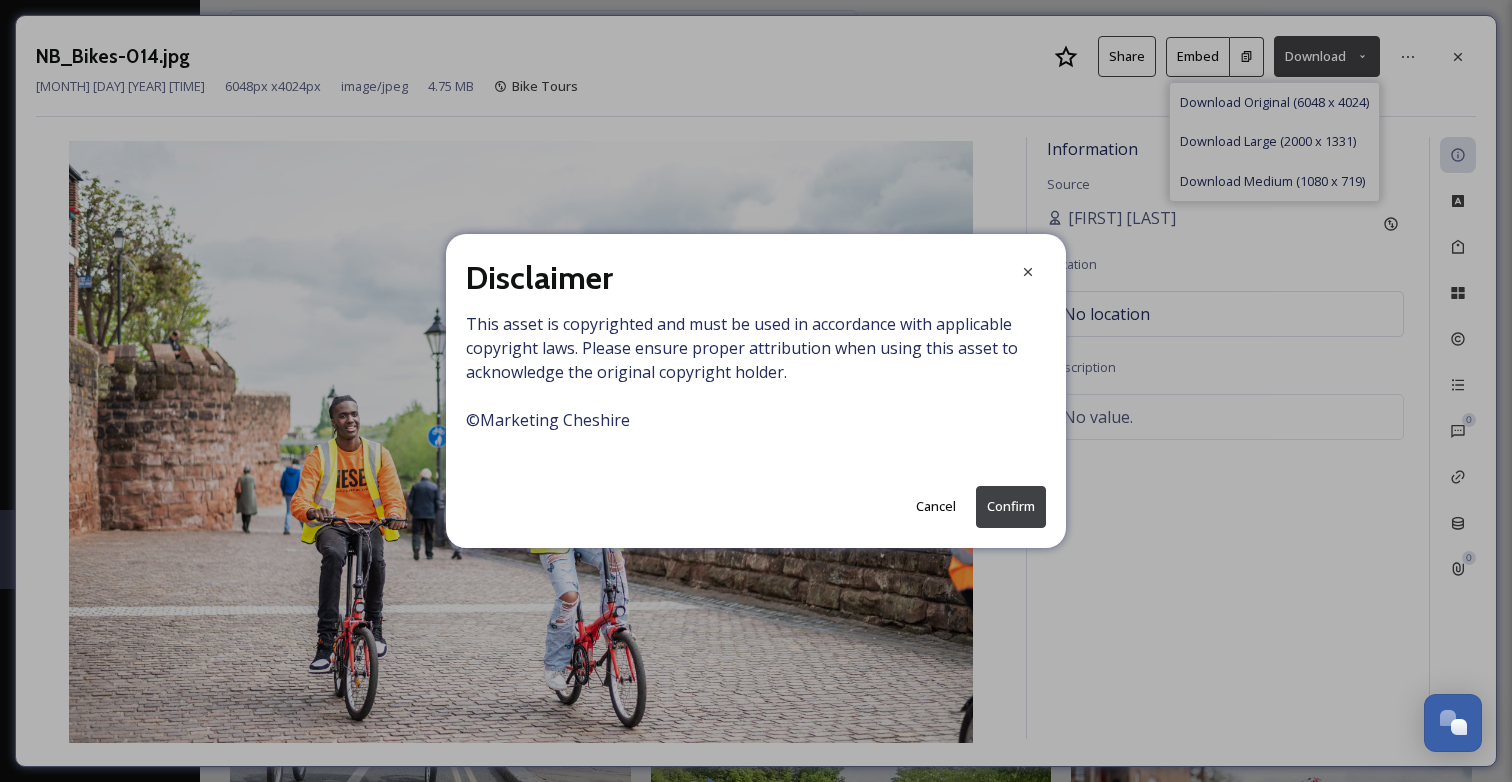 click on "Confirm" at bounding box center [1011, 506] 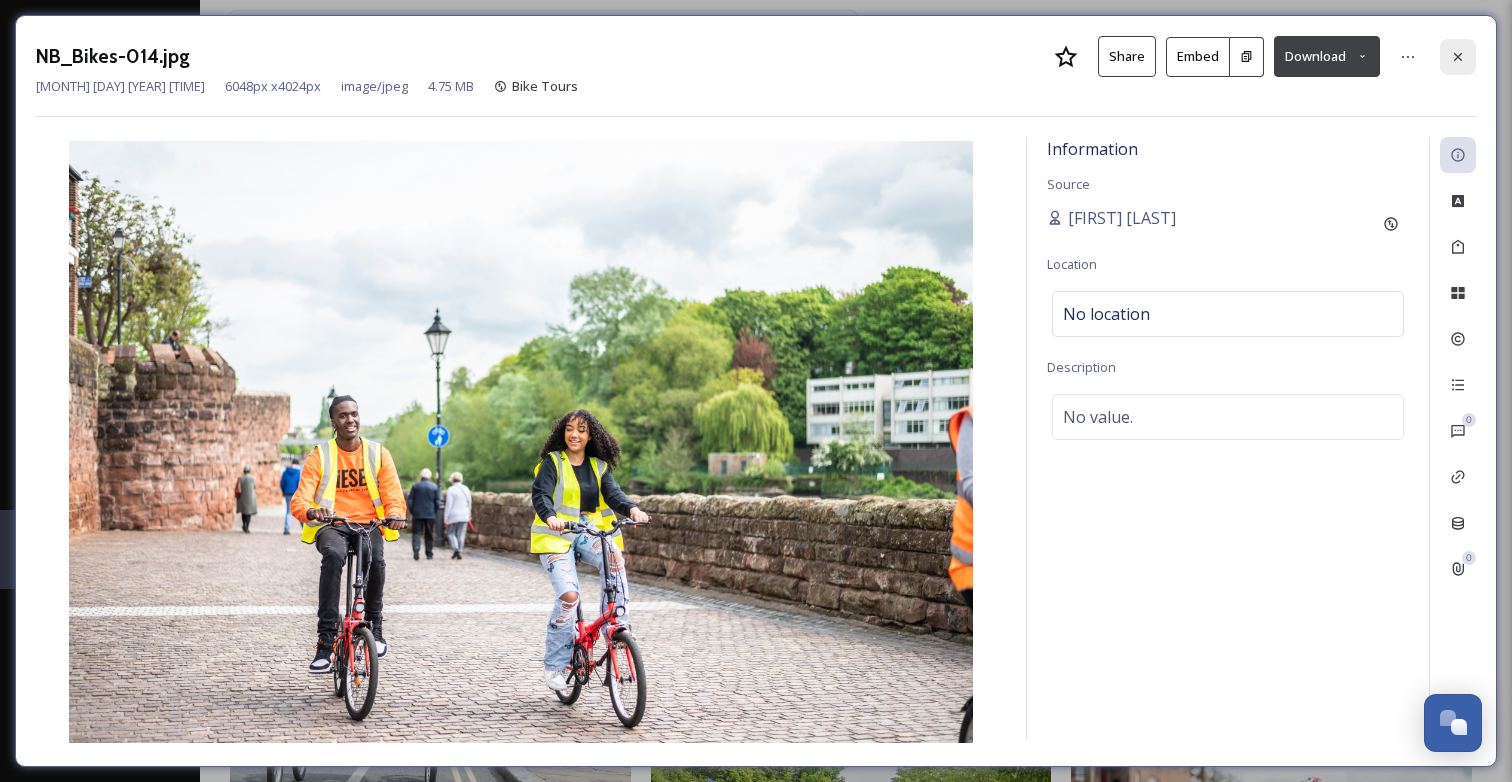 click at bounding box center (1458, 57) 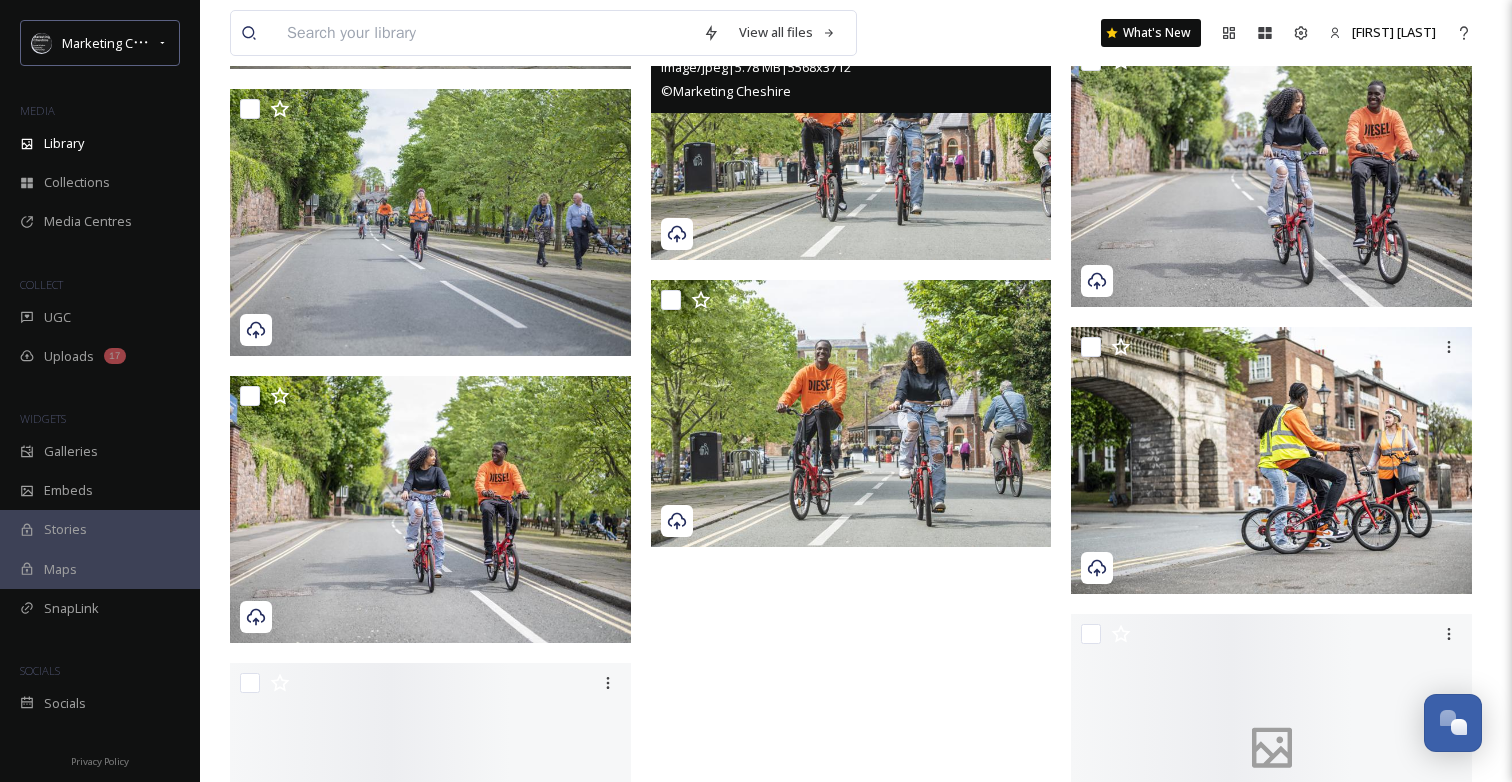 scroll, scrollTop: 3757, scrollLeft: 0, axis: vertical 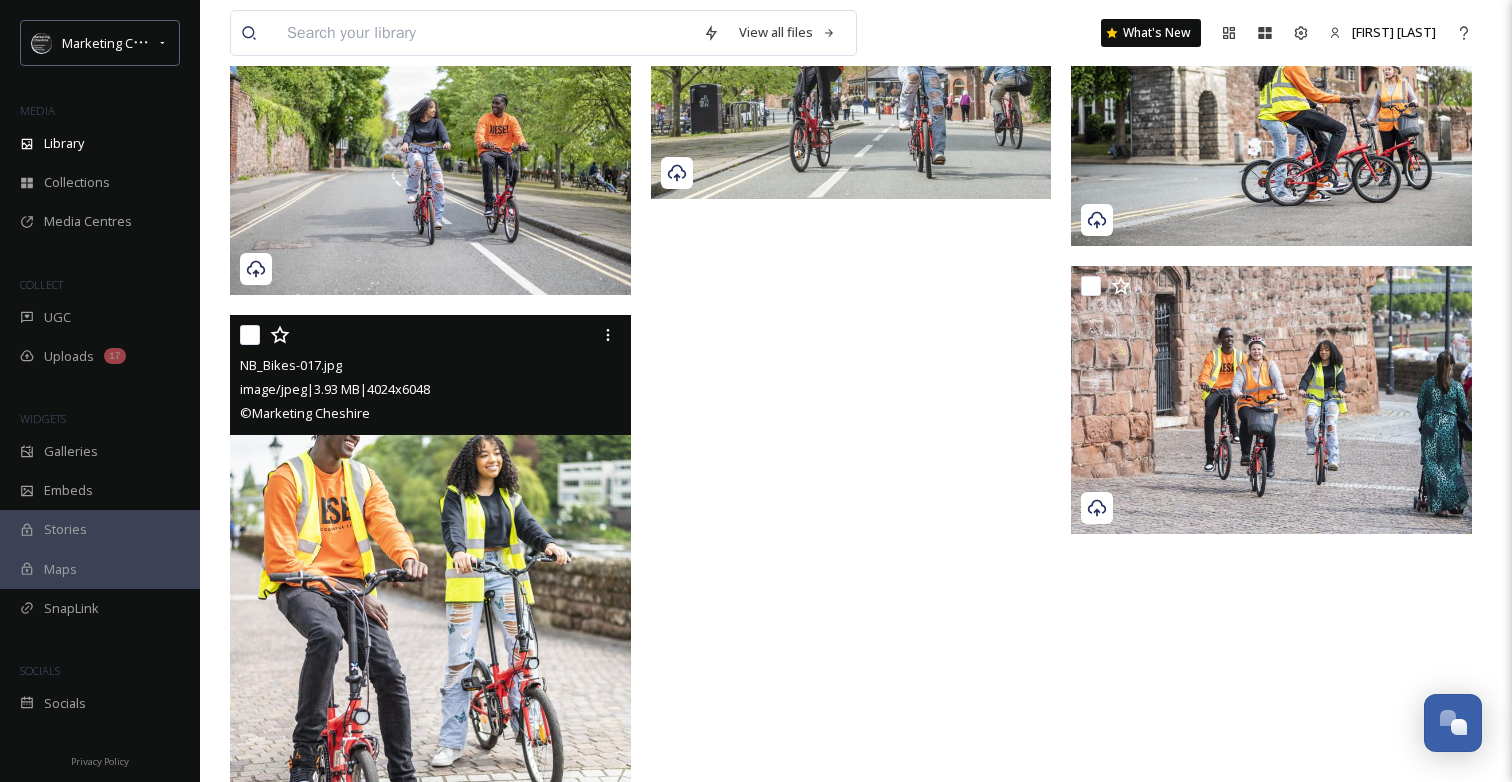 click at bounding box center (430, 616) 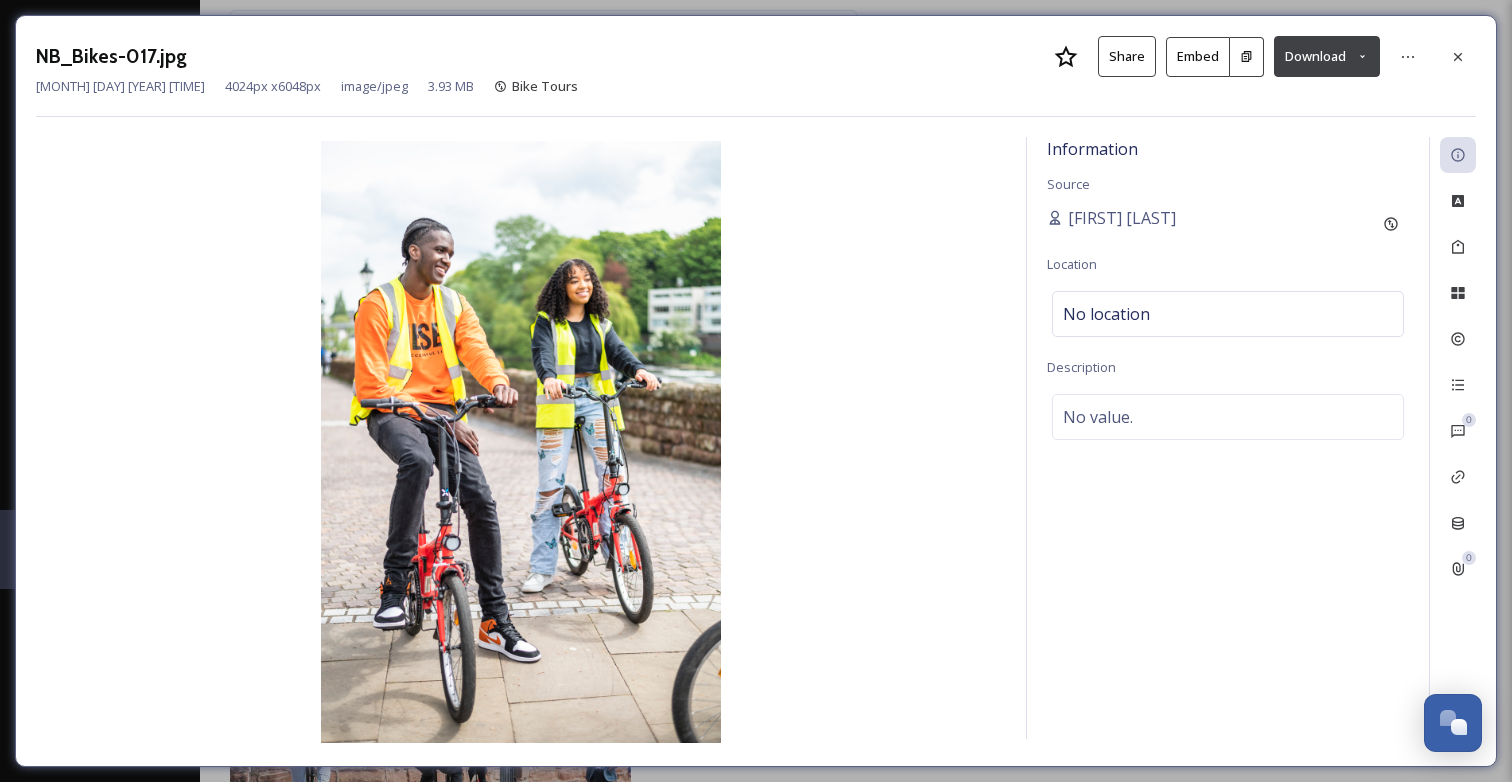 click on "Download" at bounding box center [1327, 56] 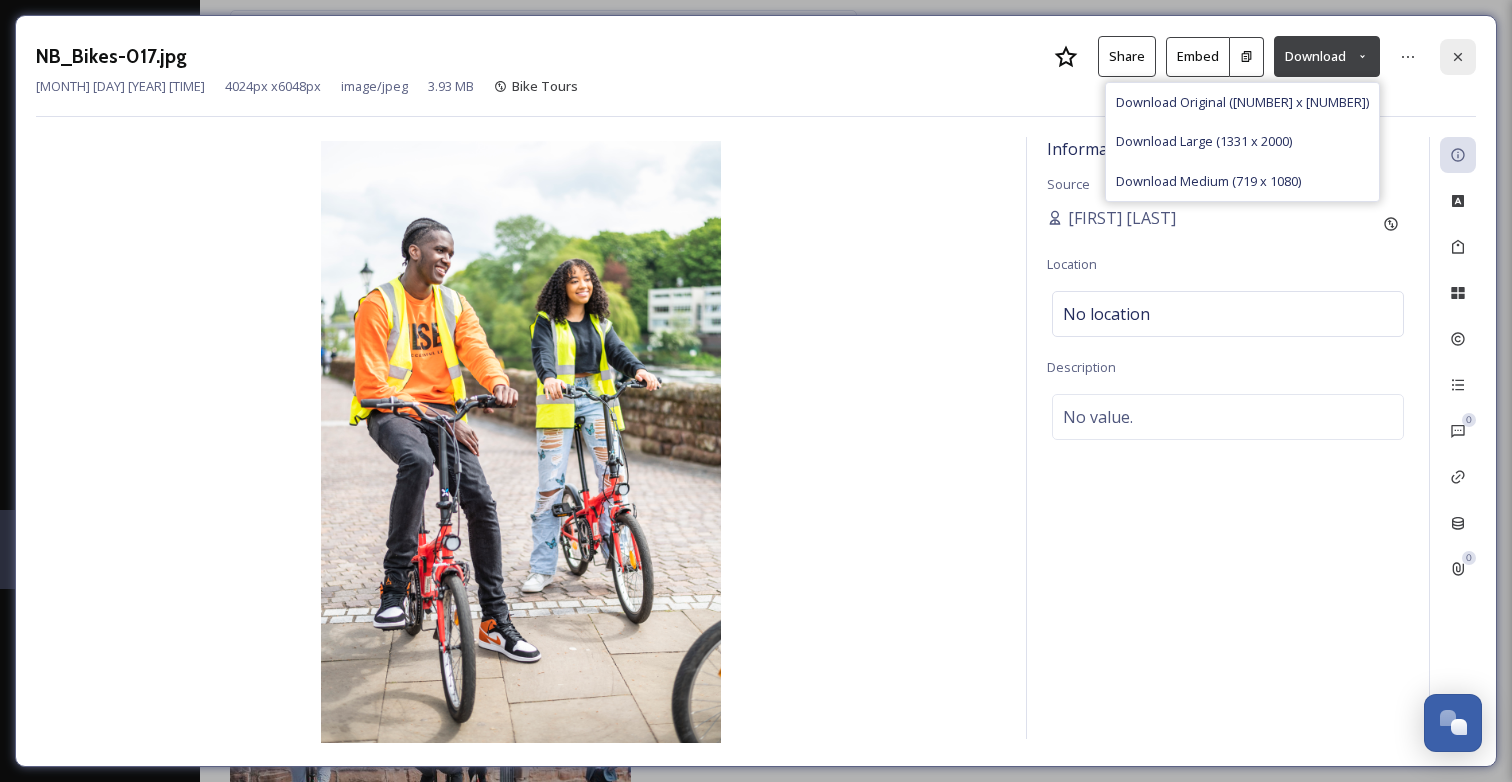 click at bounding box center [1458, 57] 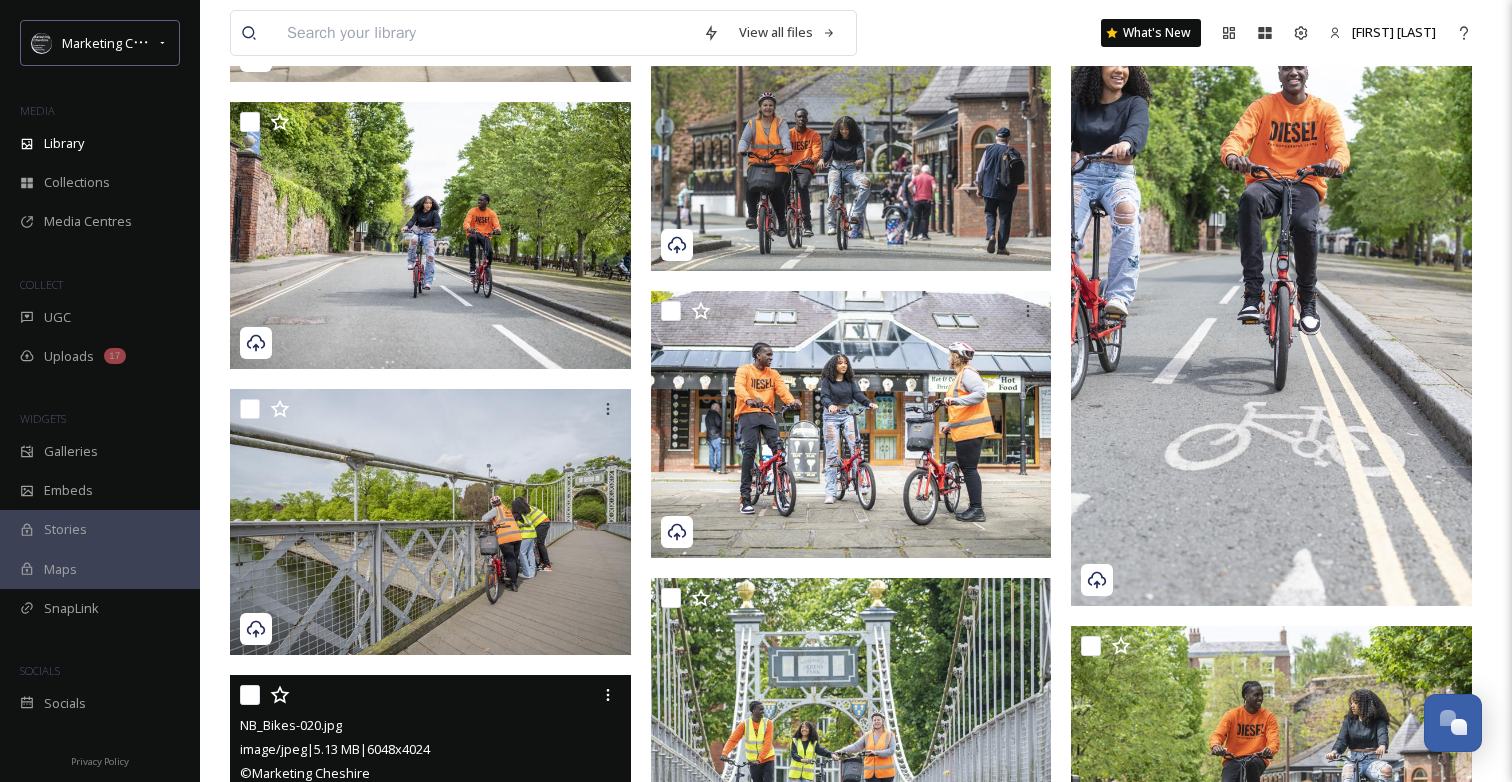 scroll, scrollTop: 2360, scrollLeft: 0, axis: vertical 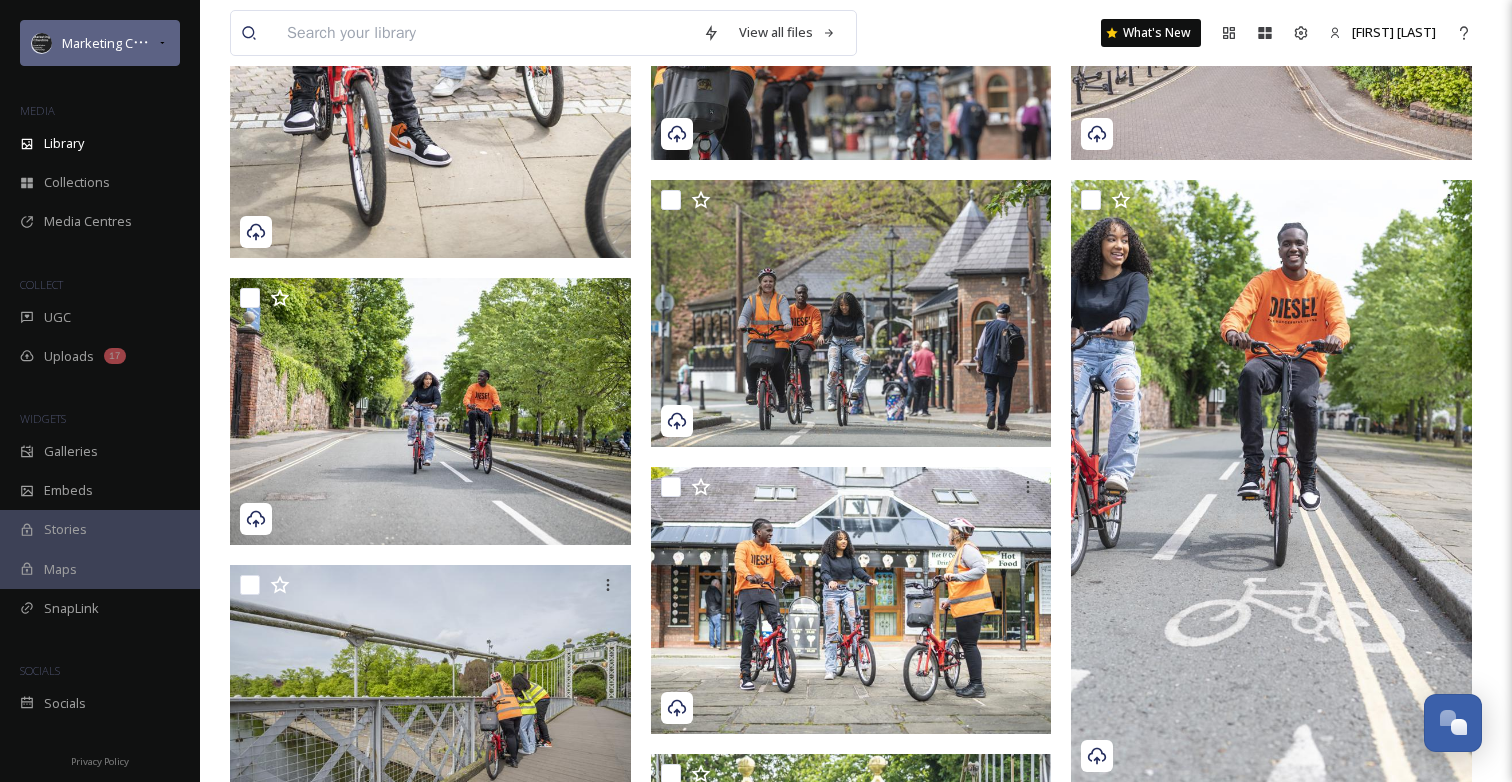 click on "Marketing Cheshire" at bounding box center (121, 43) 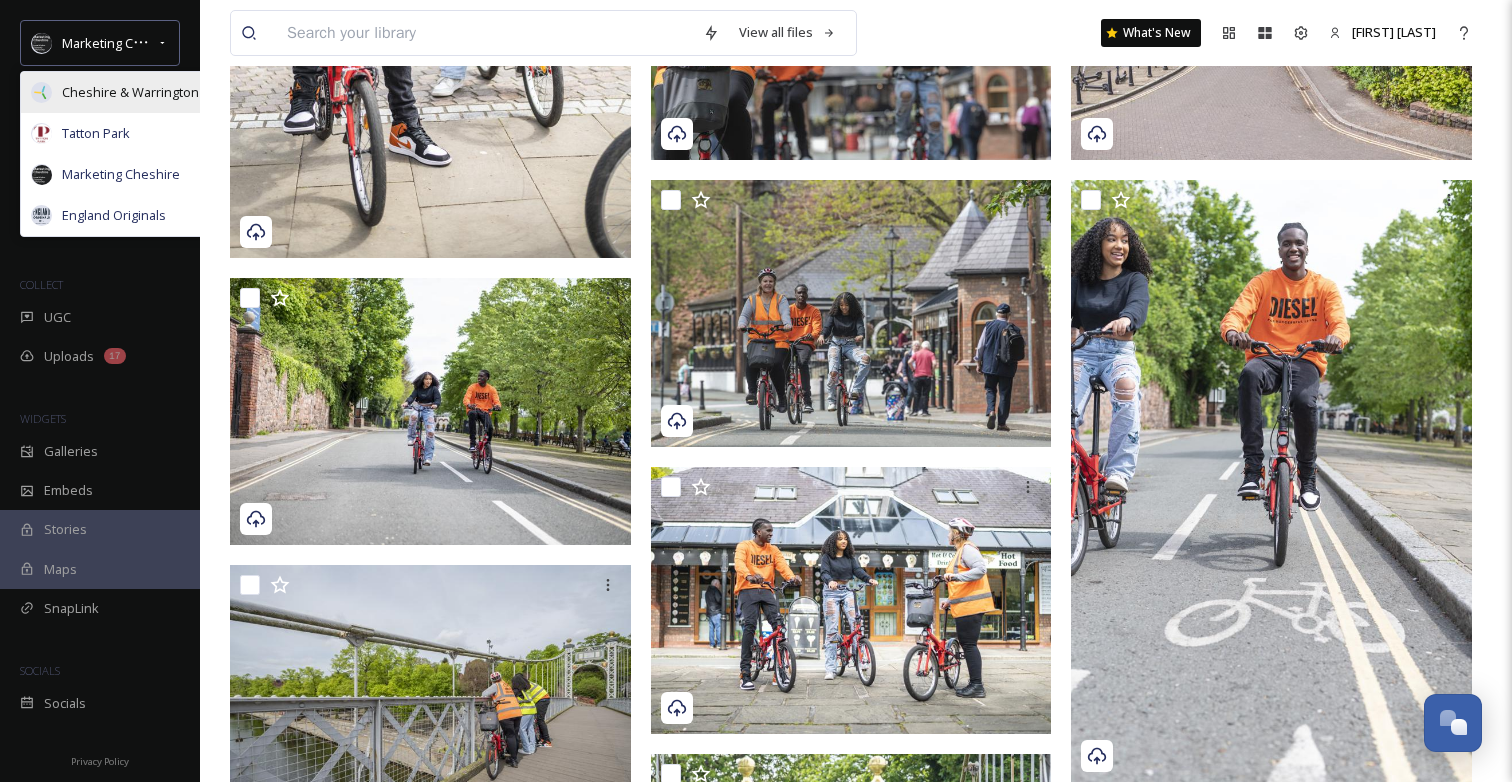 click on "Cheshire & Warrington LEP" at bounding box center [142, 92] 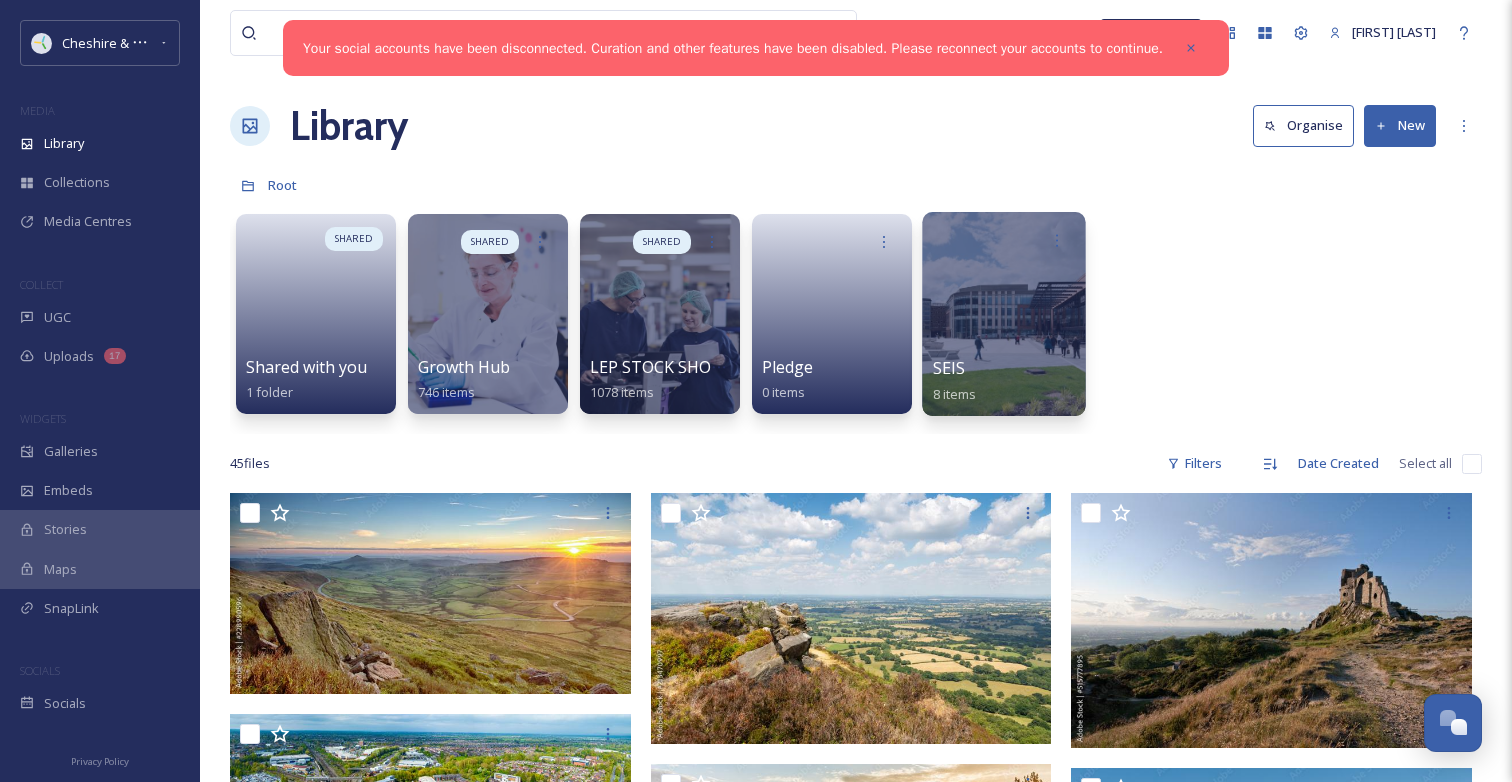 click at bounding box center [1003, 314] 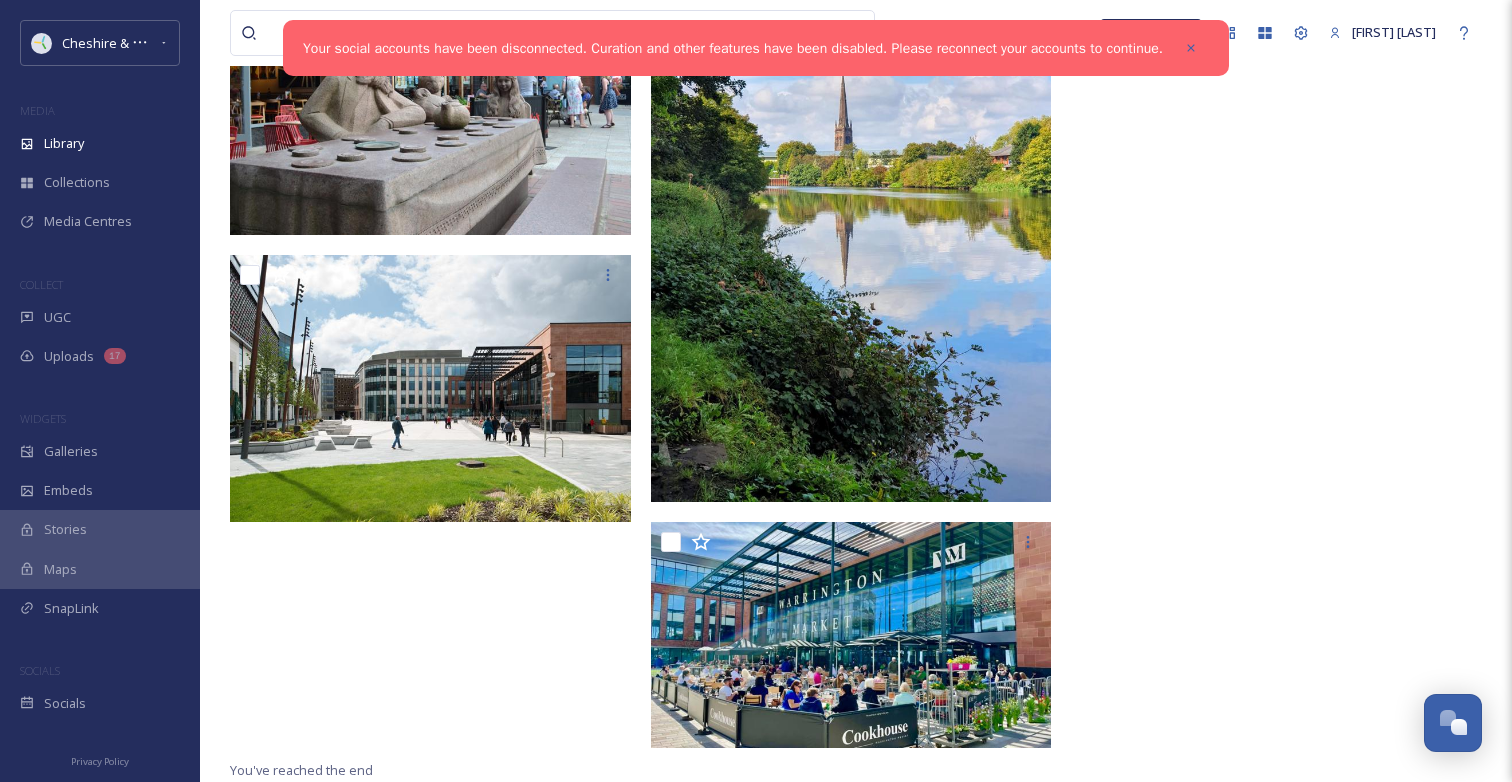 scroll, scrollTop: 593, scrollLeft: 0, axis: vertical 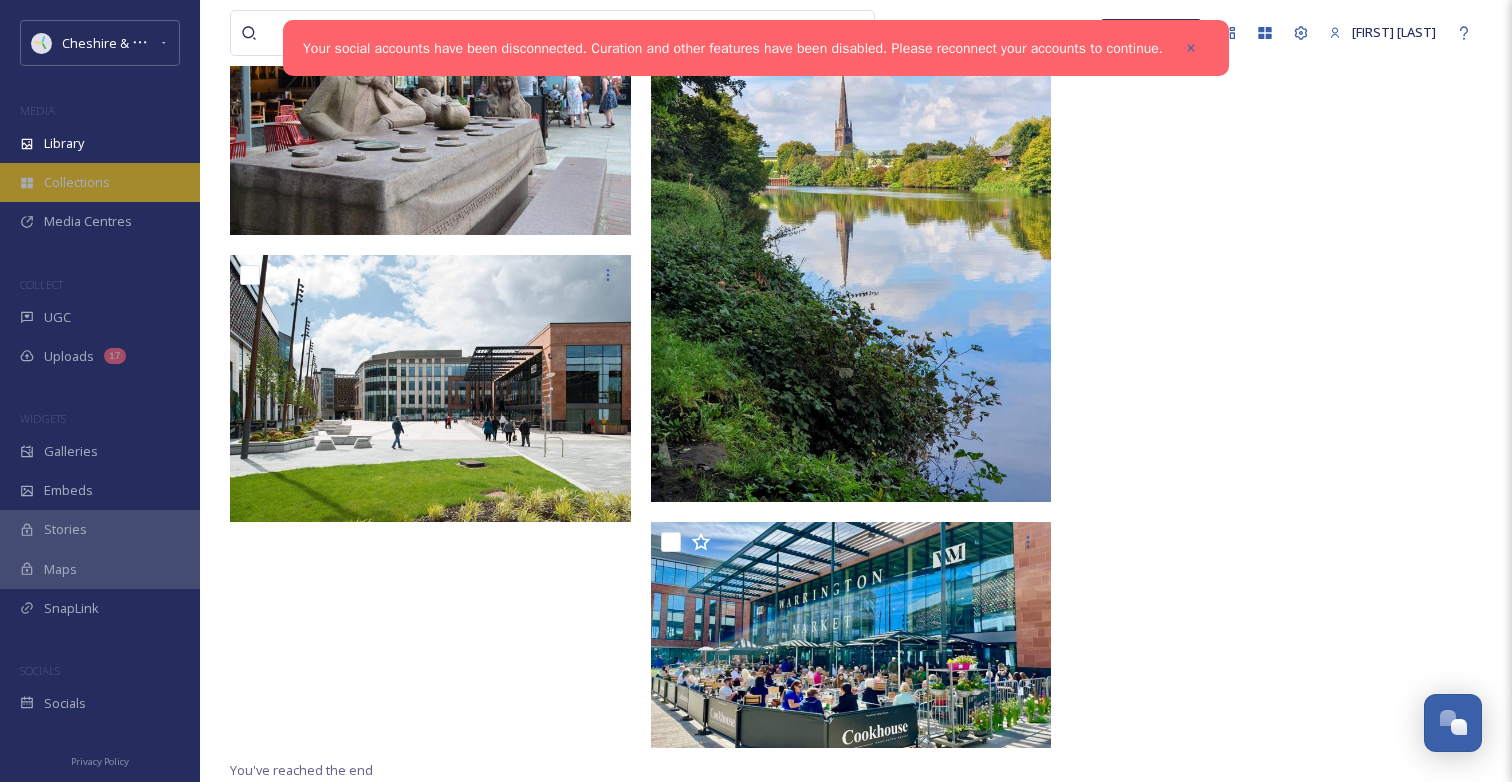 click on "Collections" at bounding box center (77, 182) 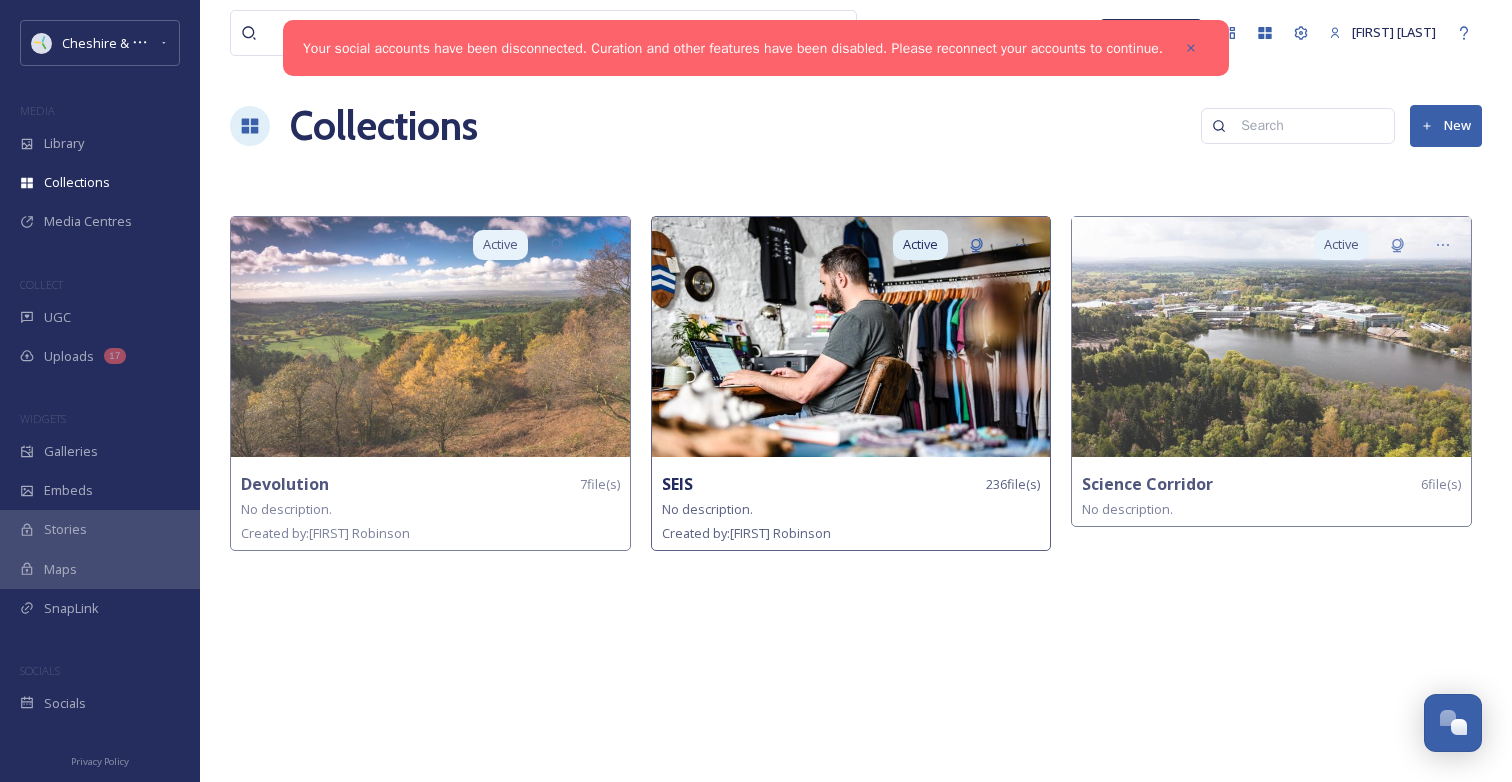 click at bounding box center [851, 337] 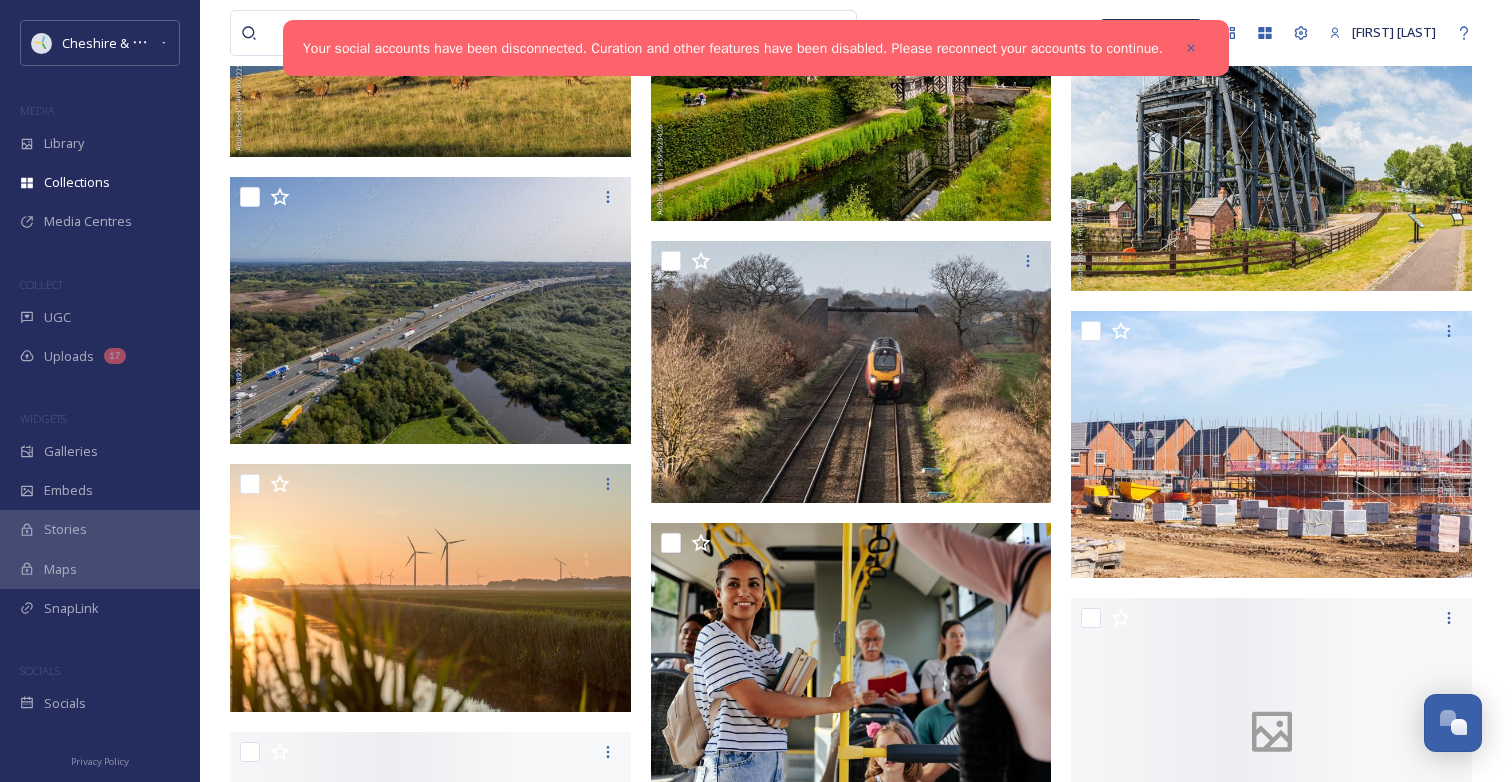 scroll, scrollTop: 981, scrollLeft: 0, axis: vertical 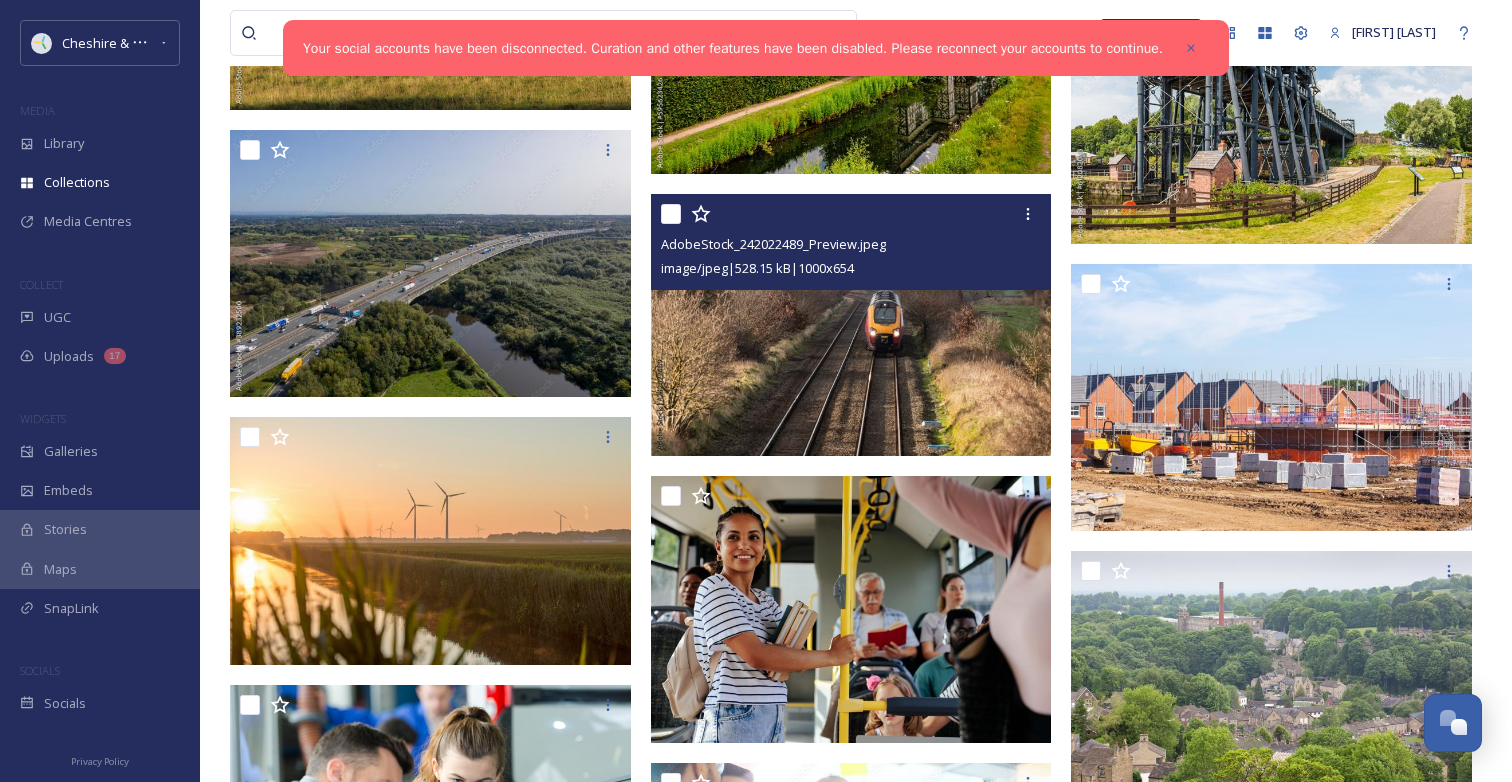 click at bounding box center [851, 324] 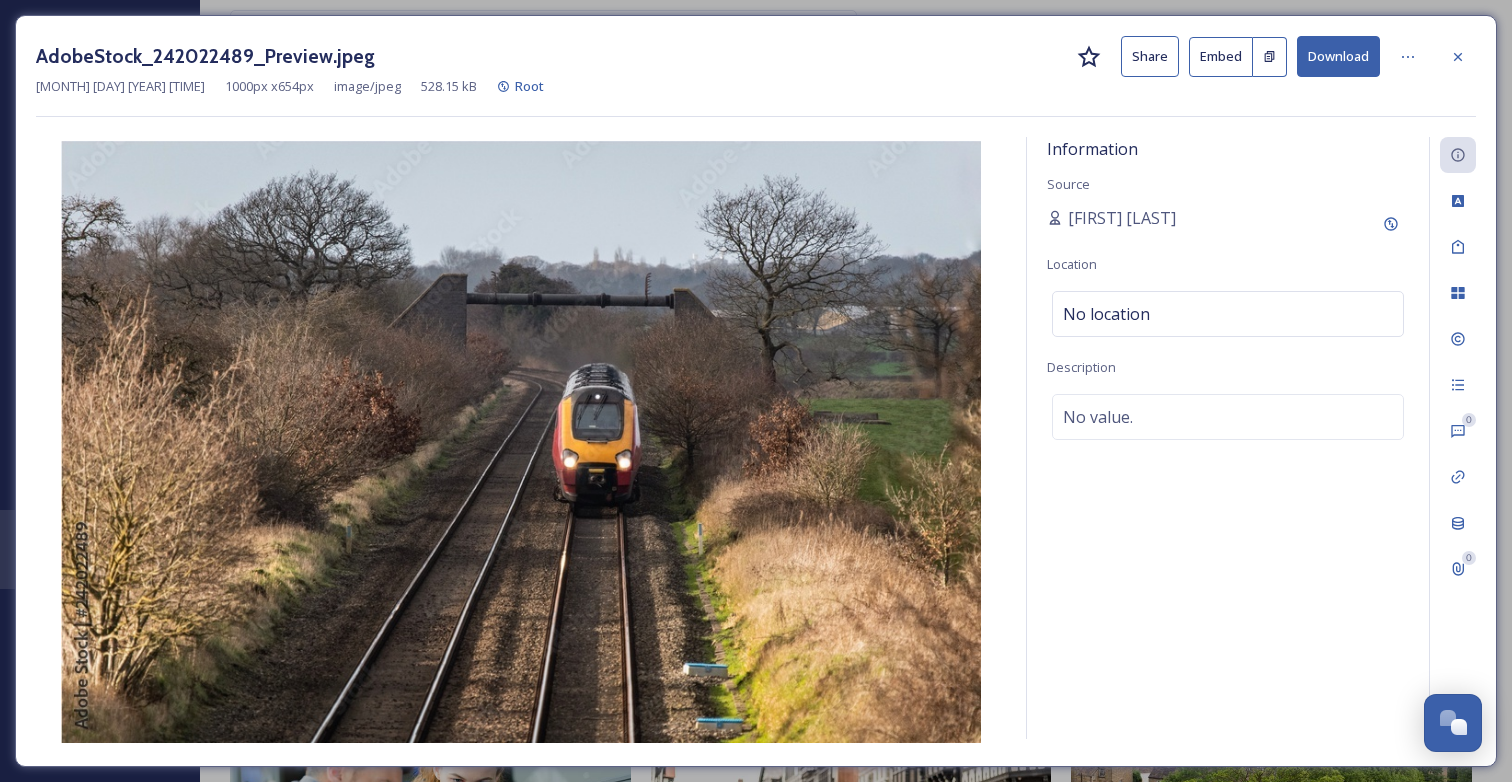 click on "Download" at bounding box center (1338, 56) 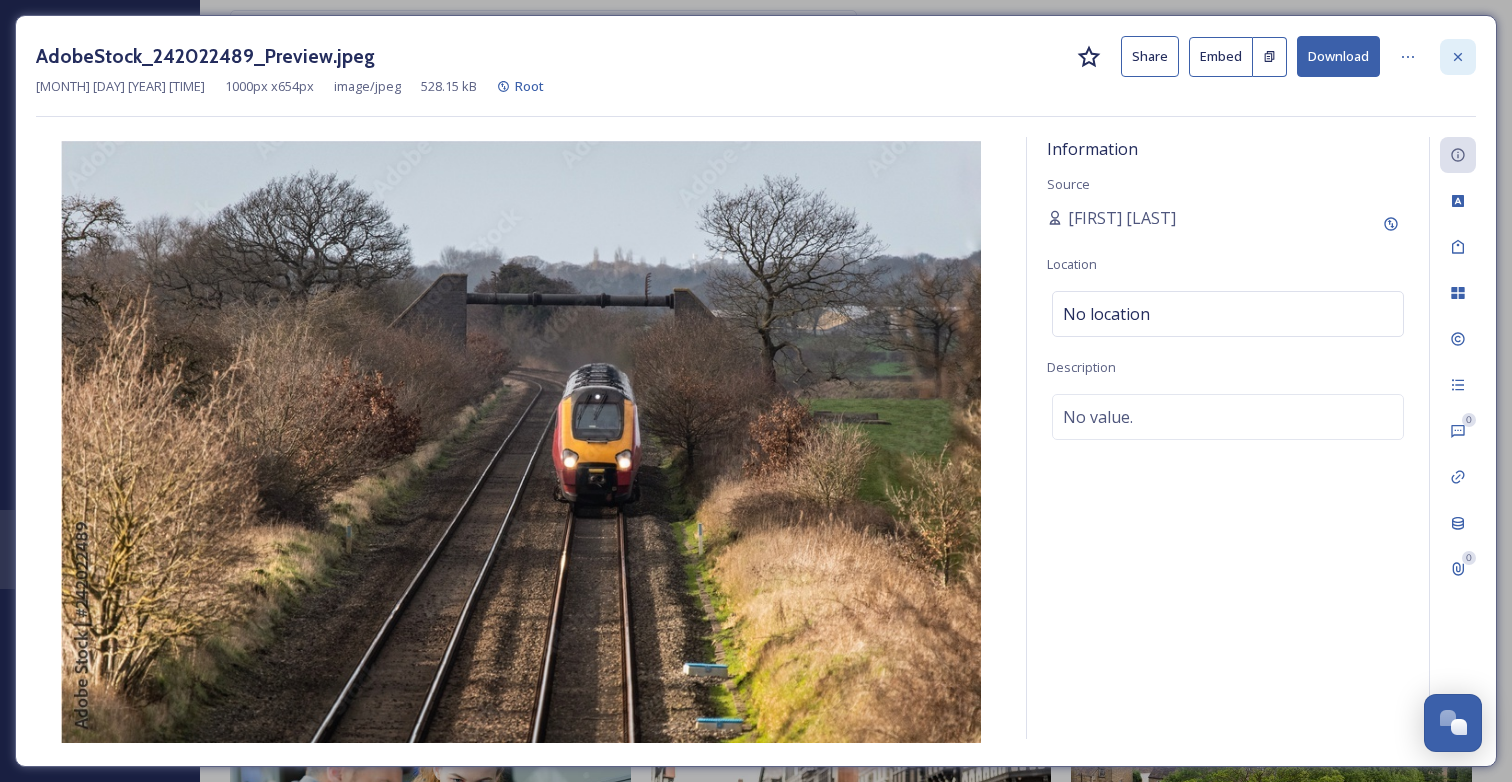 click at bounding box center (1458, 57) 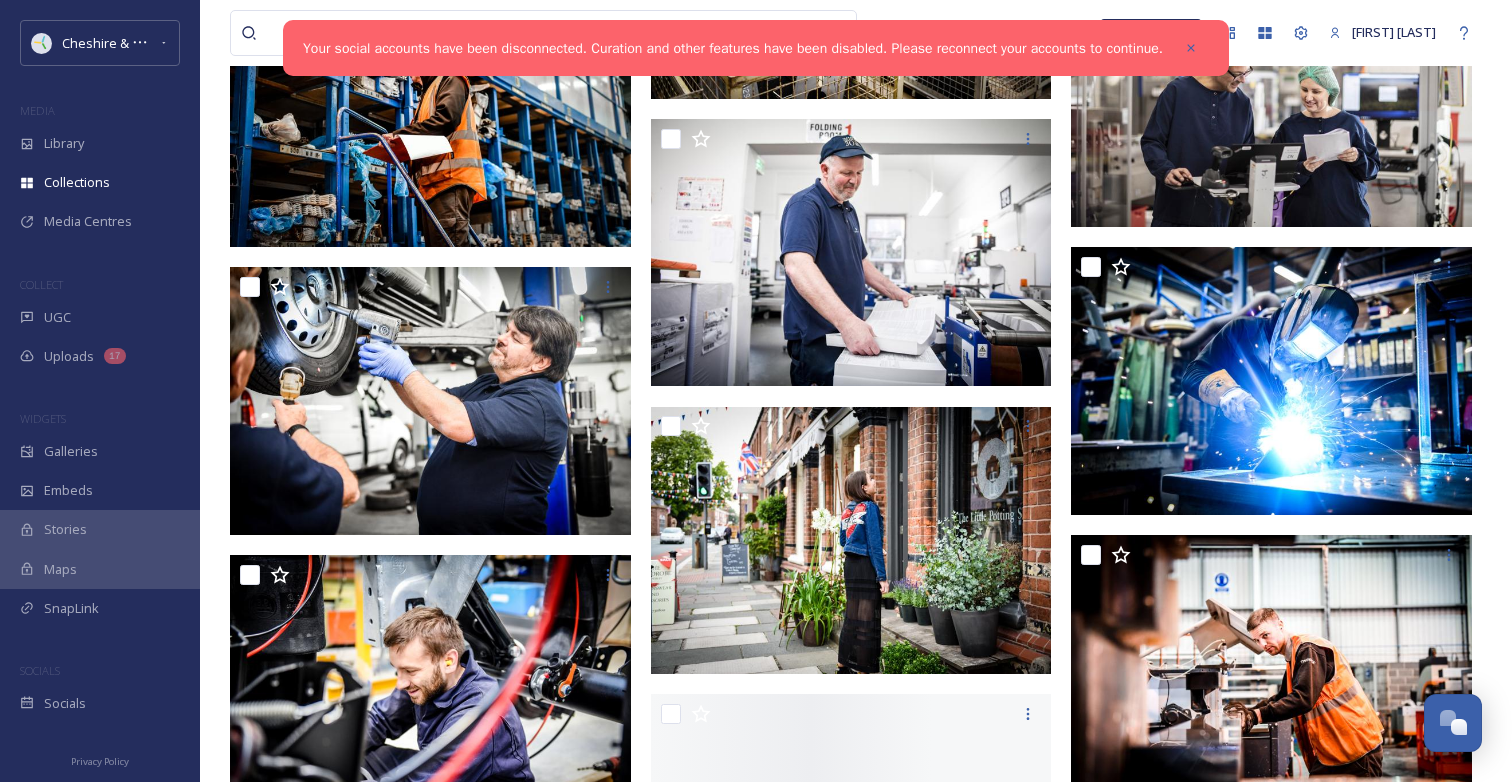 scroll, scrollTop: 7424, scrollLeft: 0, axis: vertical 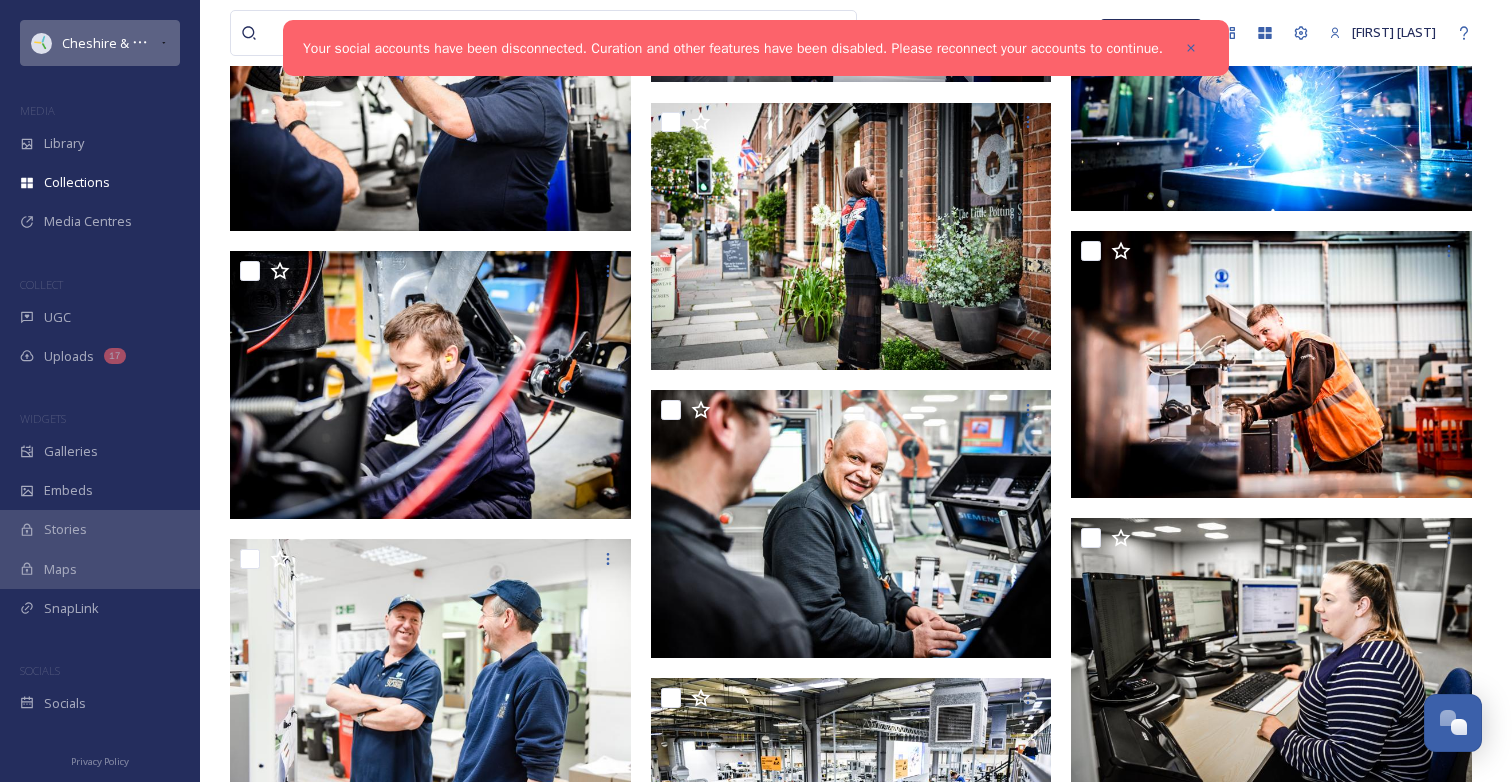 click on "Cheshire & Warrington LEP" at bounding box center [110, 43] 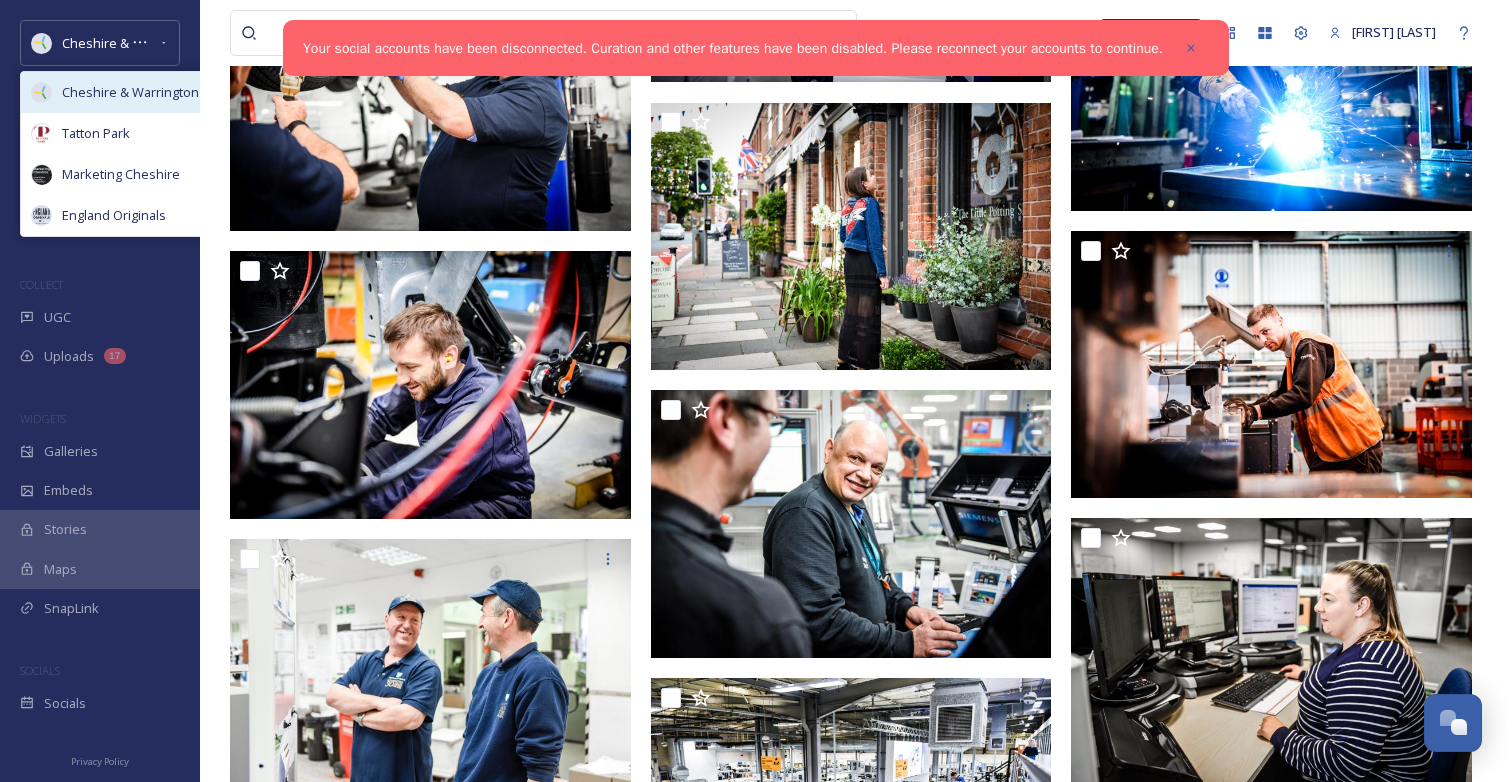 click on "Cheshire & Warrington LEP" at bounding box center (142, 92) 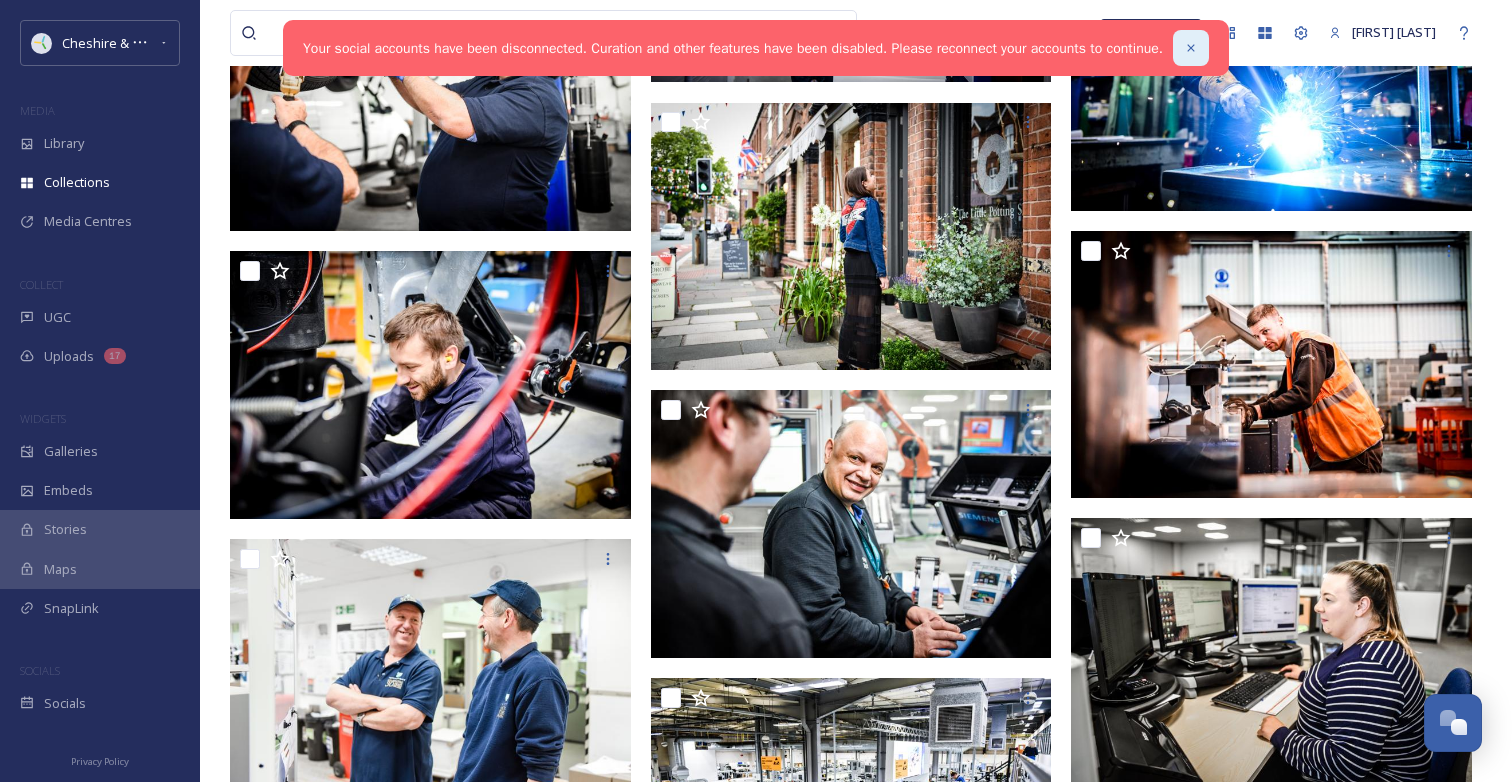 click 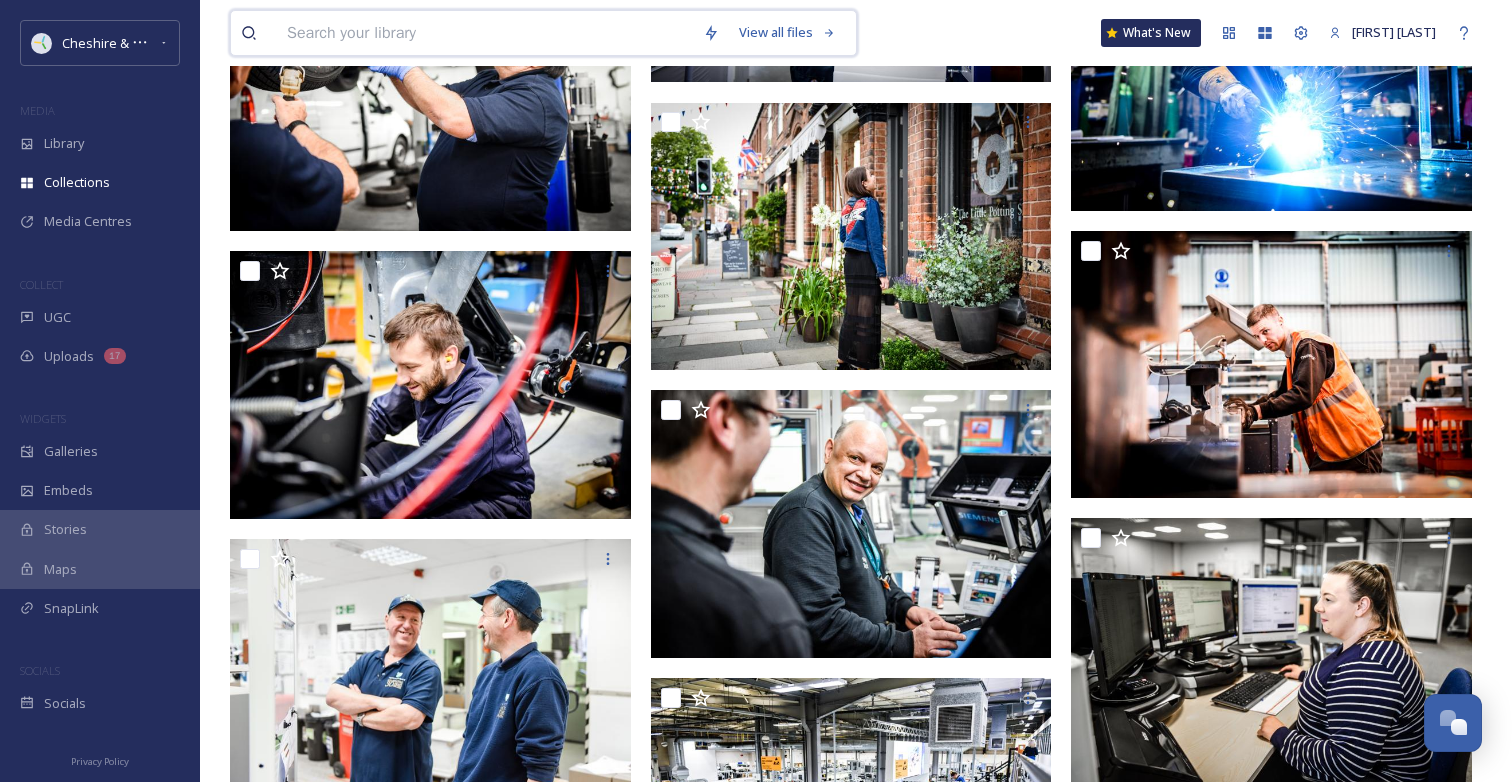 click at bounding box center [485, 33] 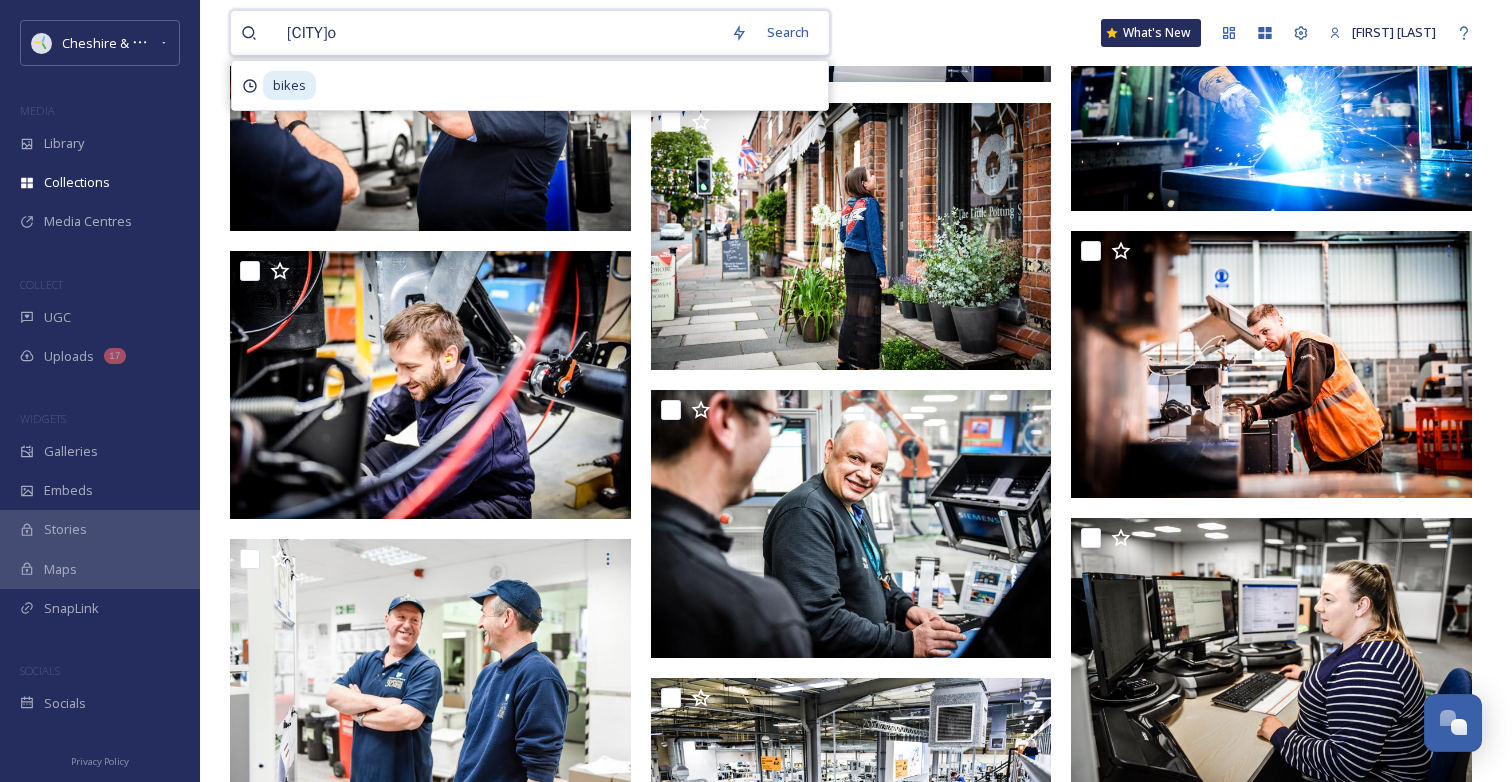 type on "[CITY]" 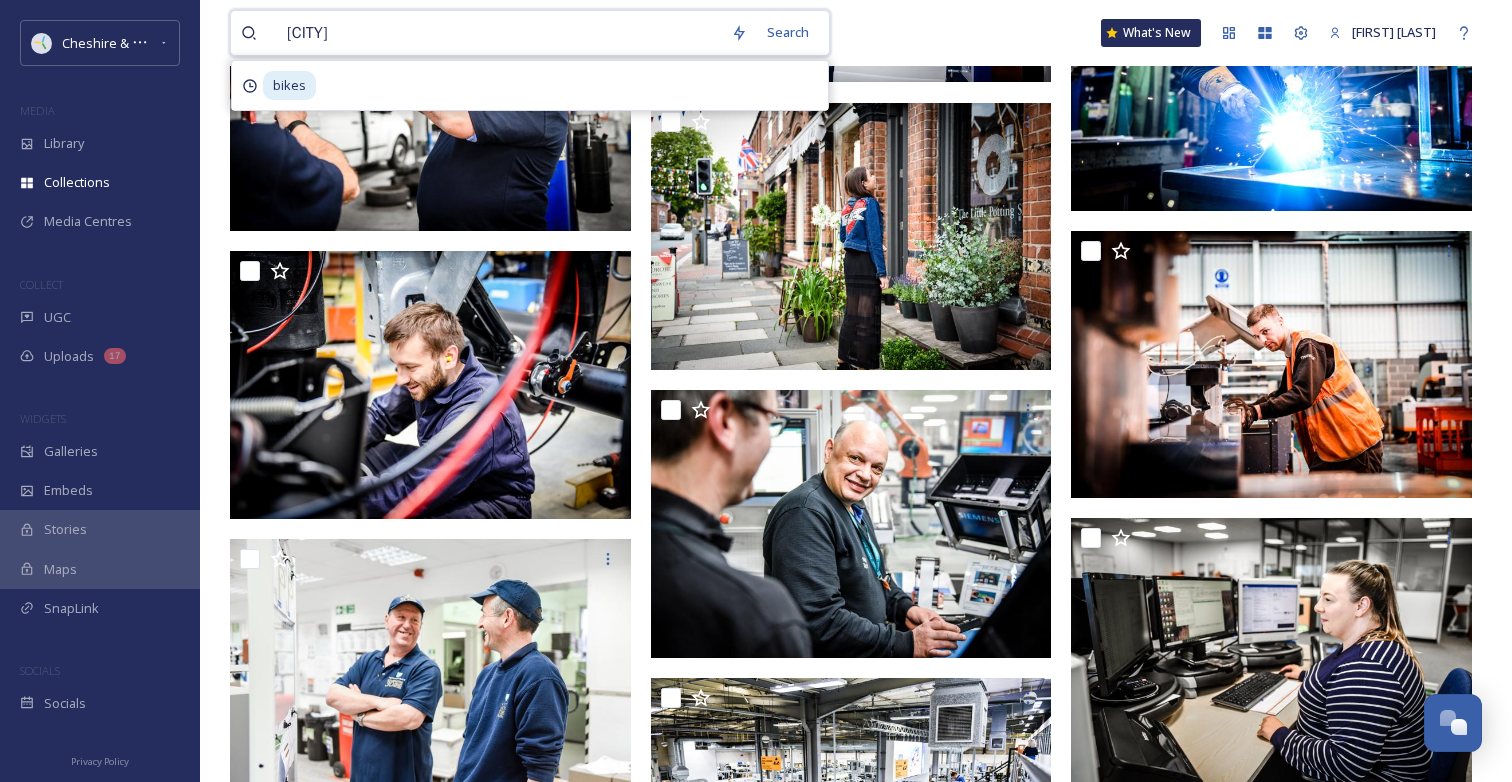type 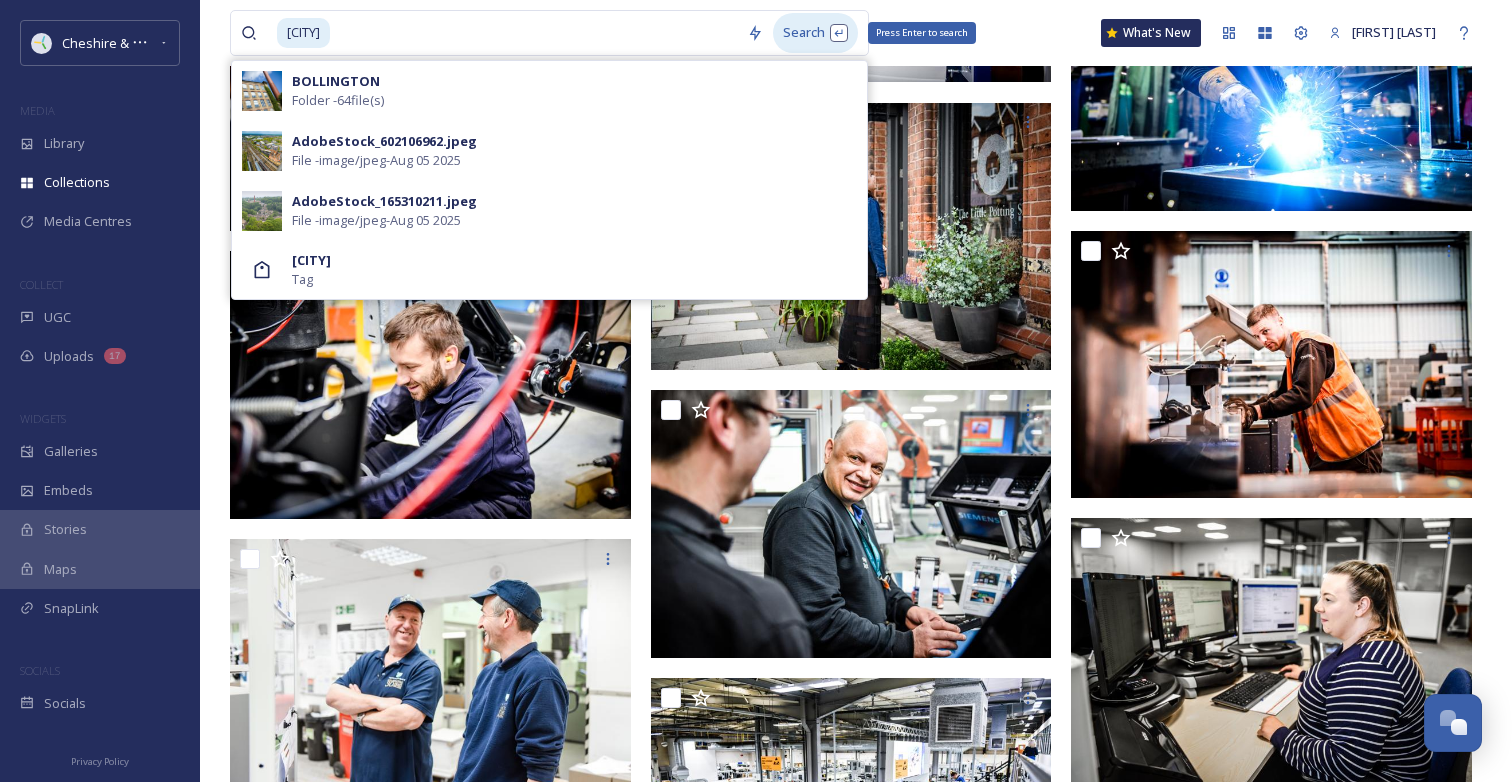 click on "Search Press Enter to search" at bounding box center [815, 32] 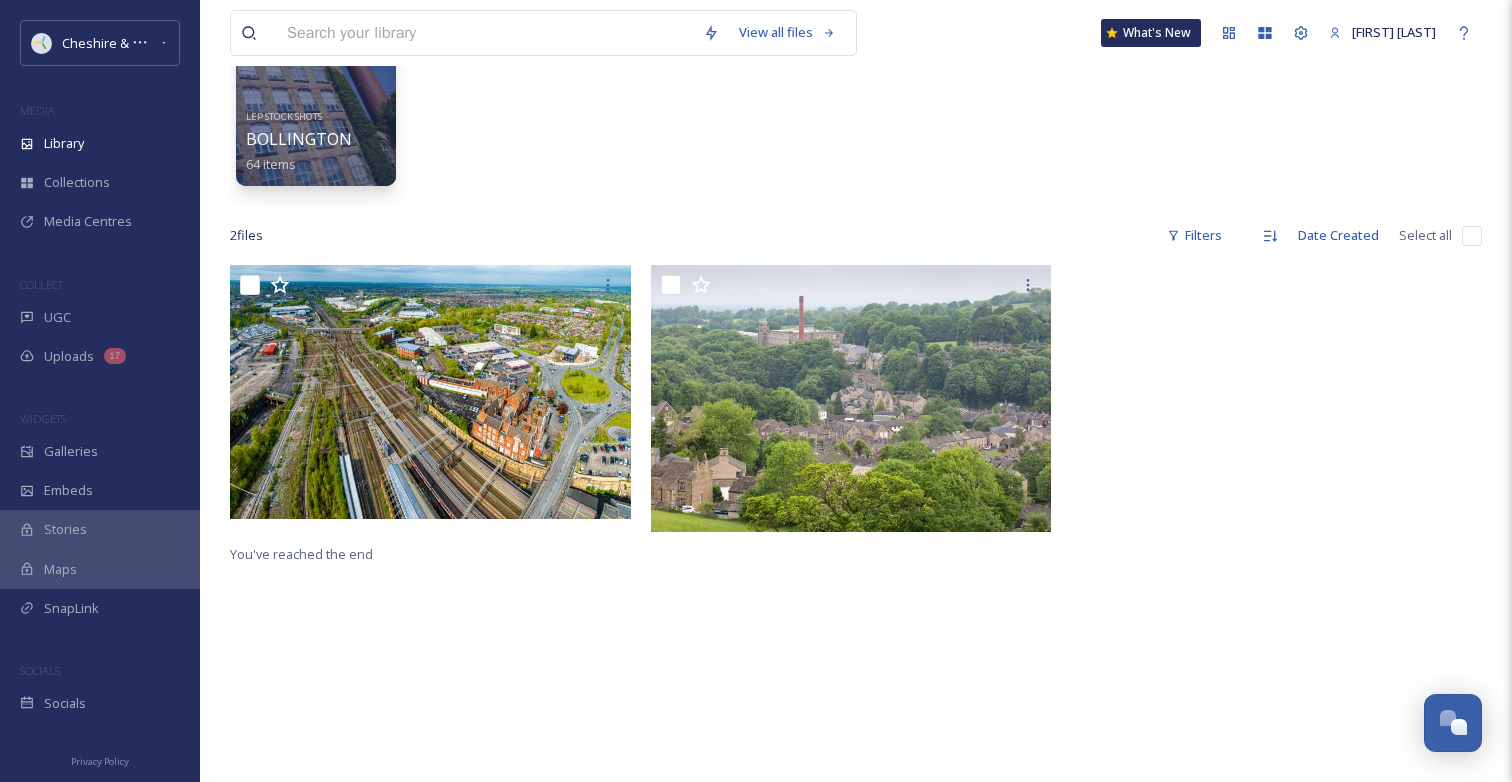 scroll, scrollTop: 210, scrollLeft: 0, axis: vertical 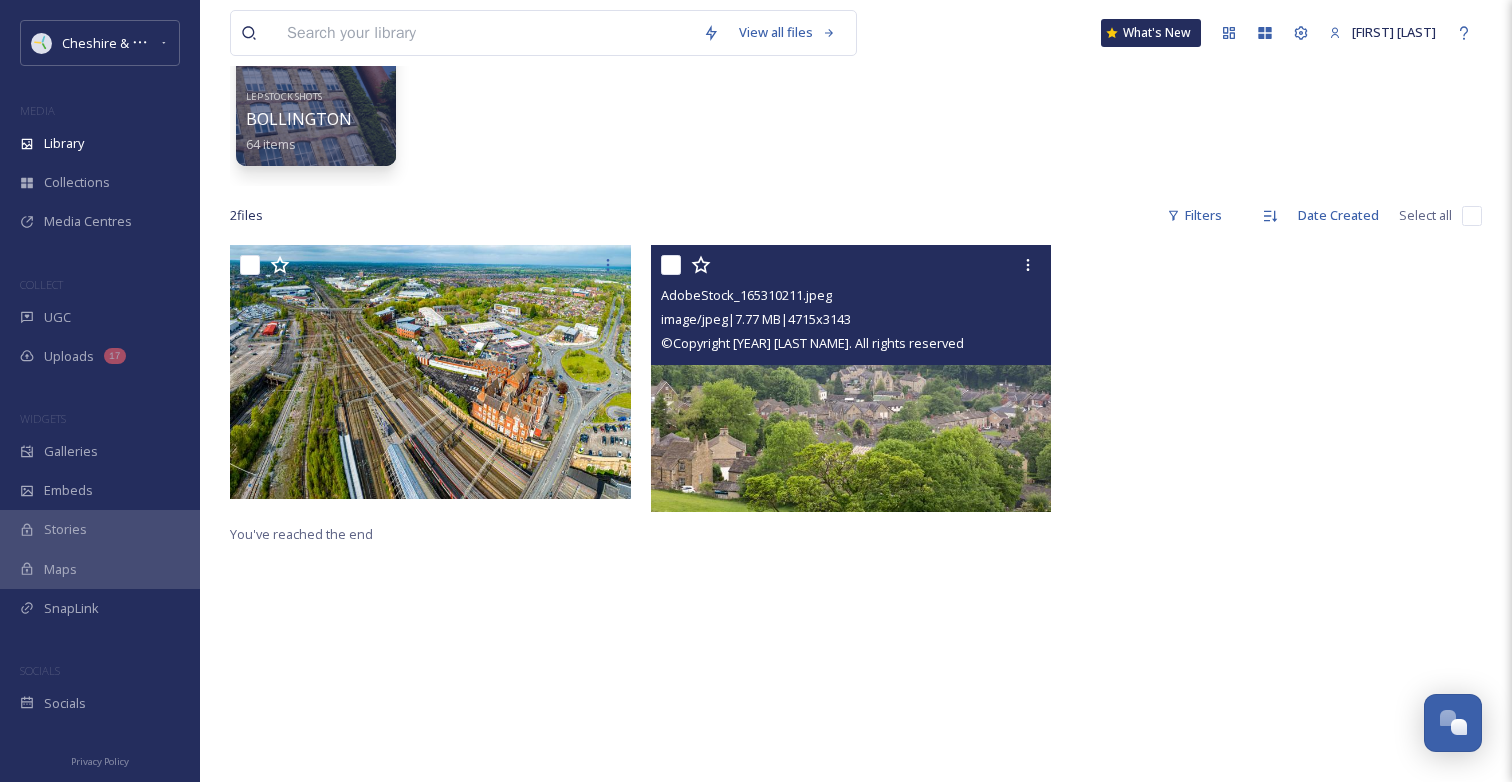 click at bounding box center (851, 379) 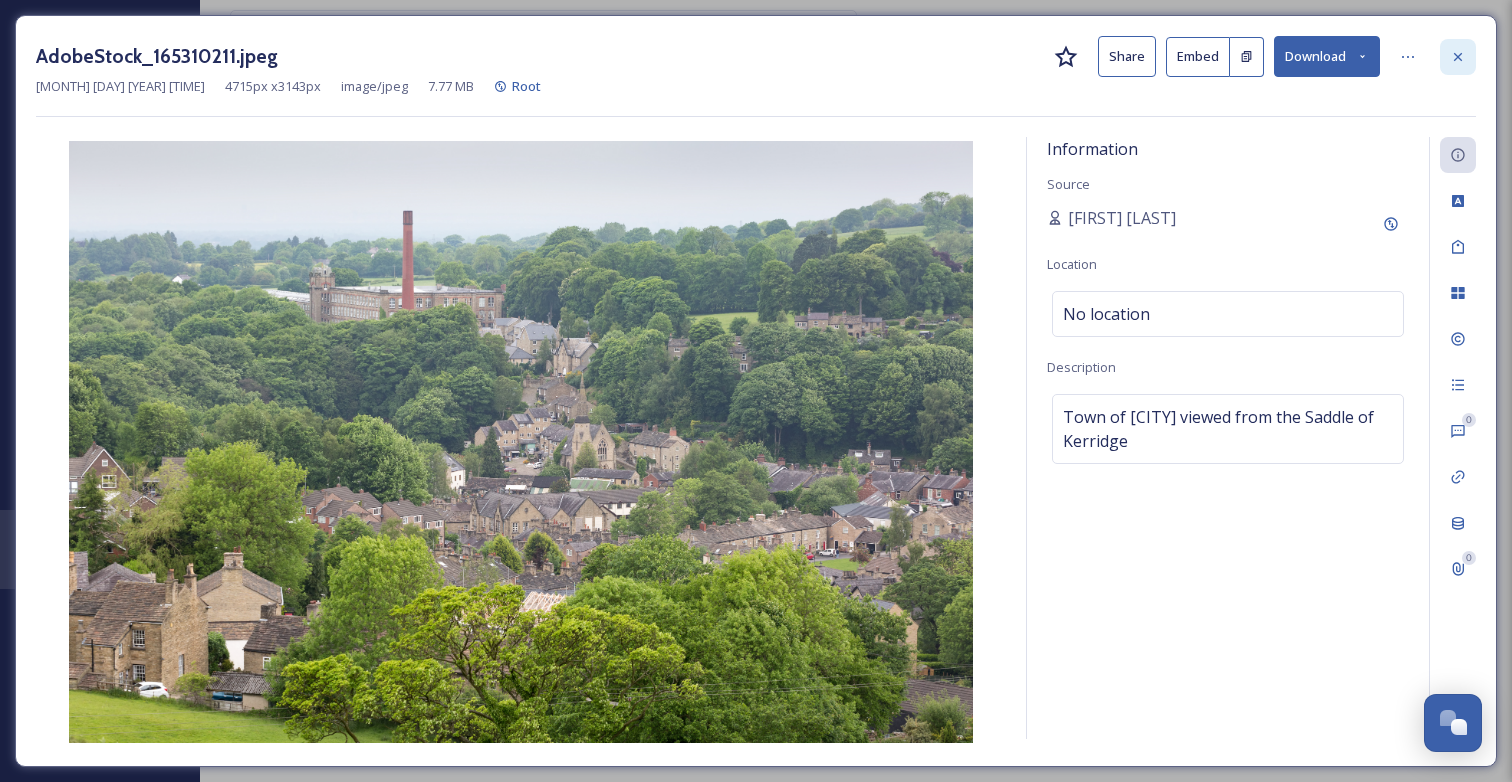 click at bounding box center (1458, 57) 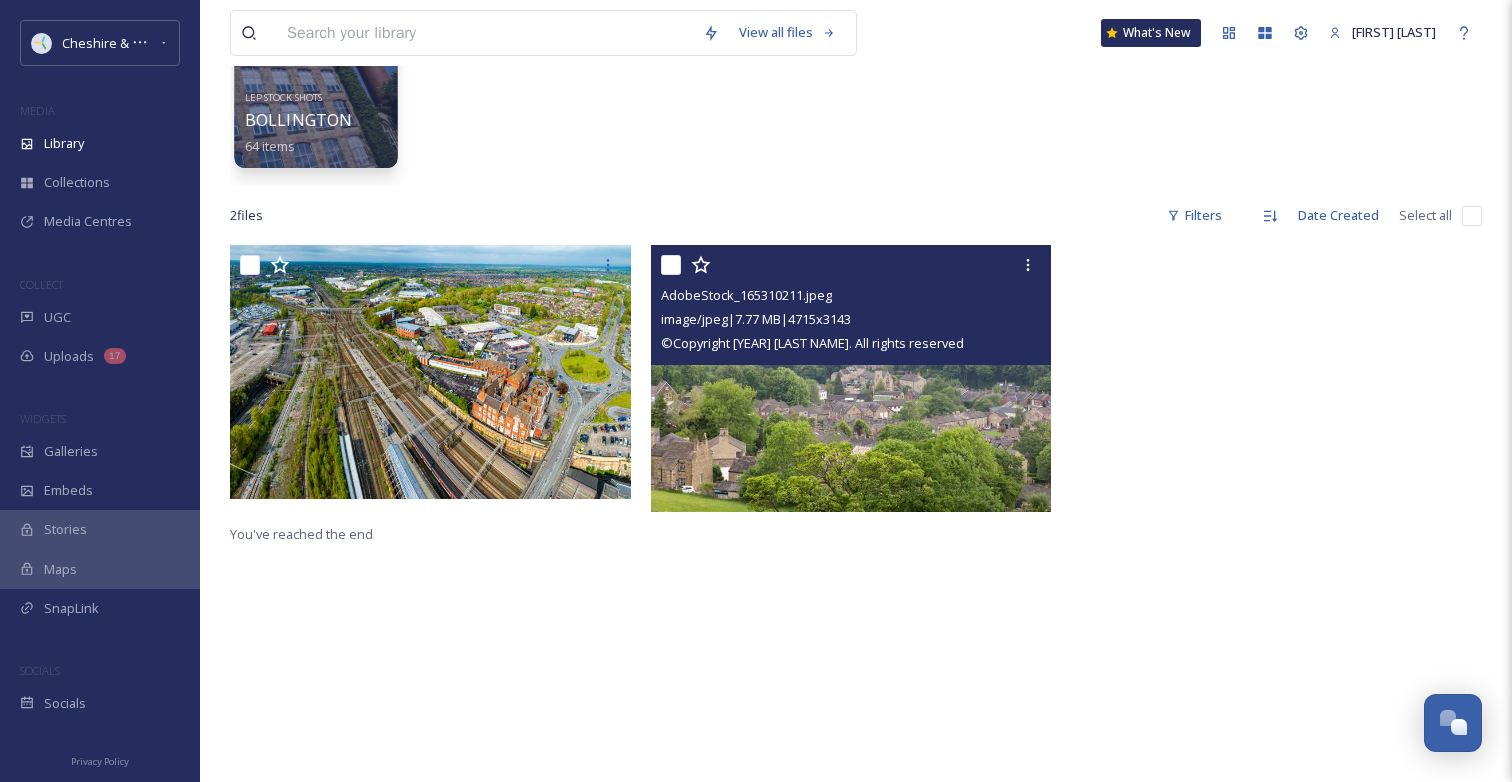 click on "BOLLINGTON" at bounding box center [299, 120] 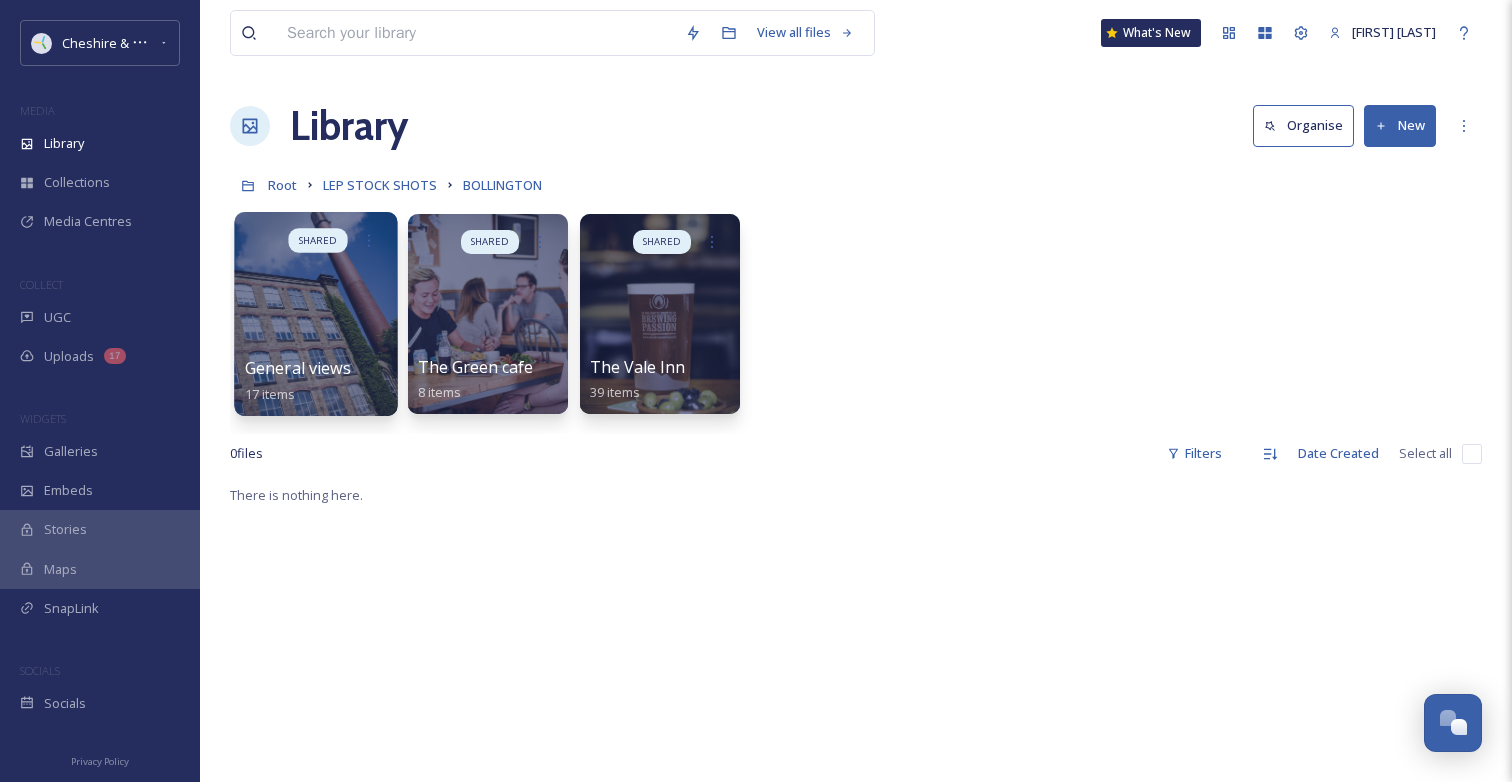 click at bounding box center [315, 314] 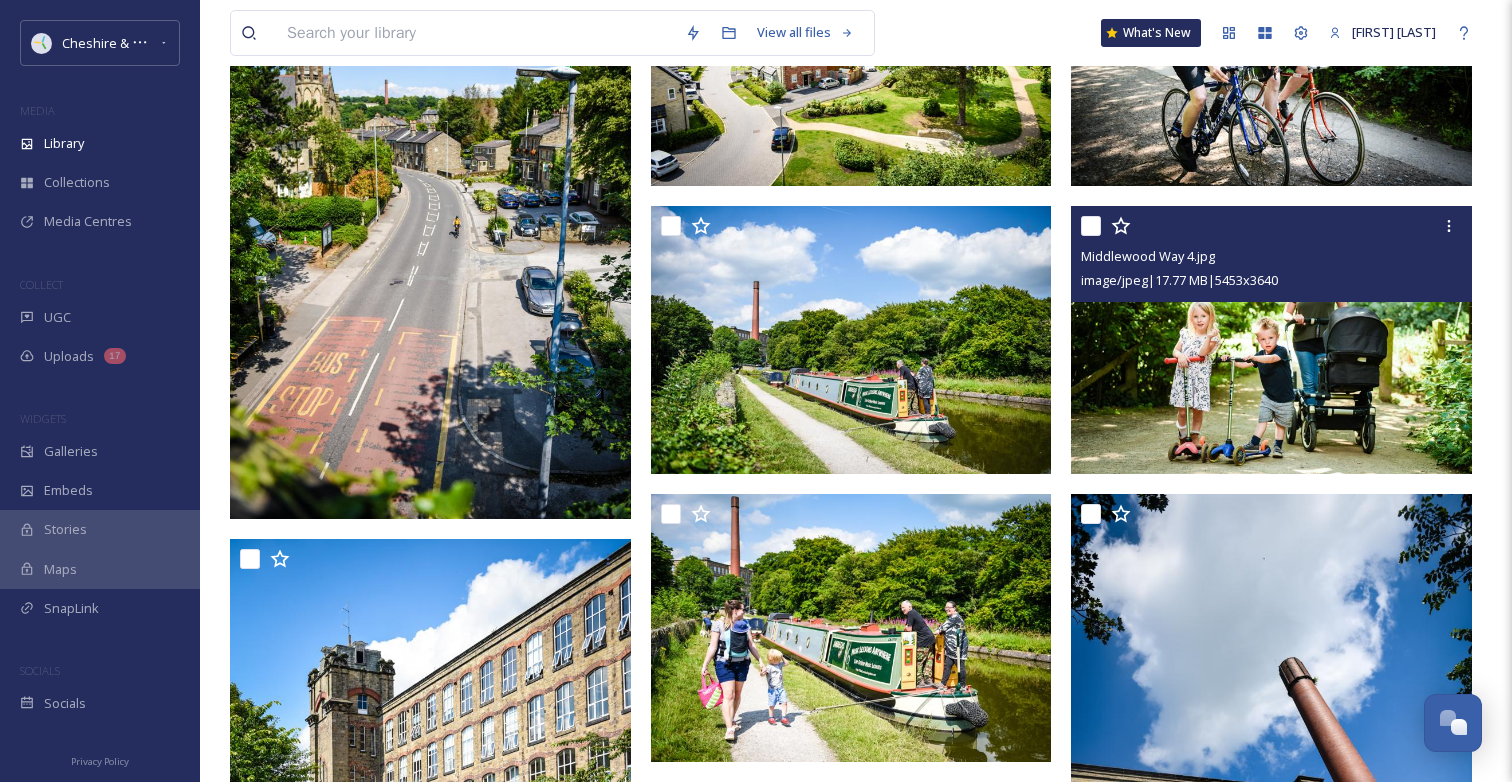 scroll, scrollTop: 959, scrollLeft: 0, axis: vertical 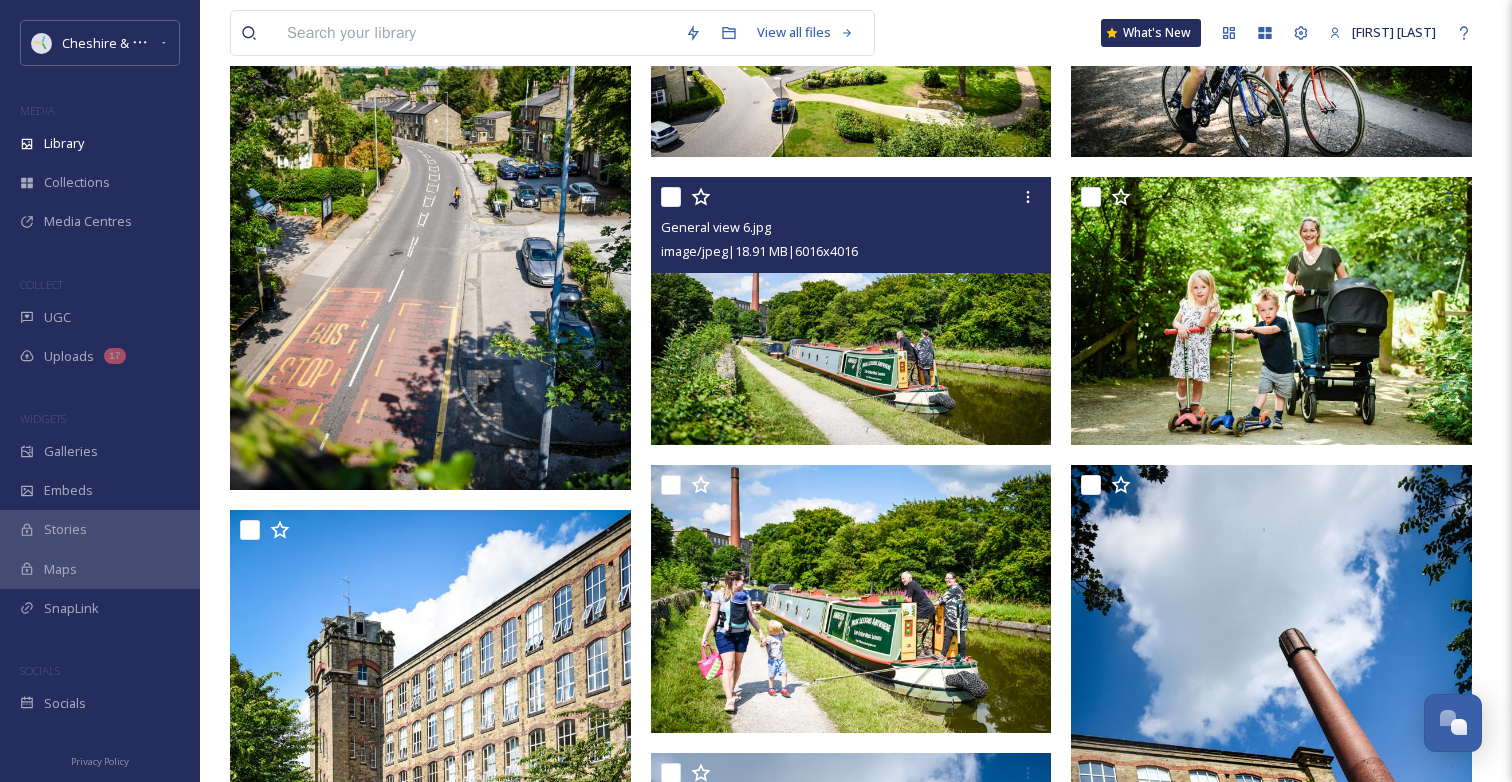 click at bounding box center (851, 311) 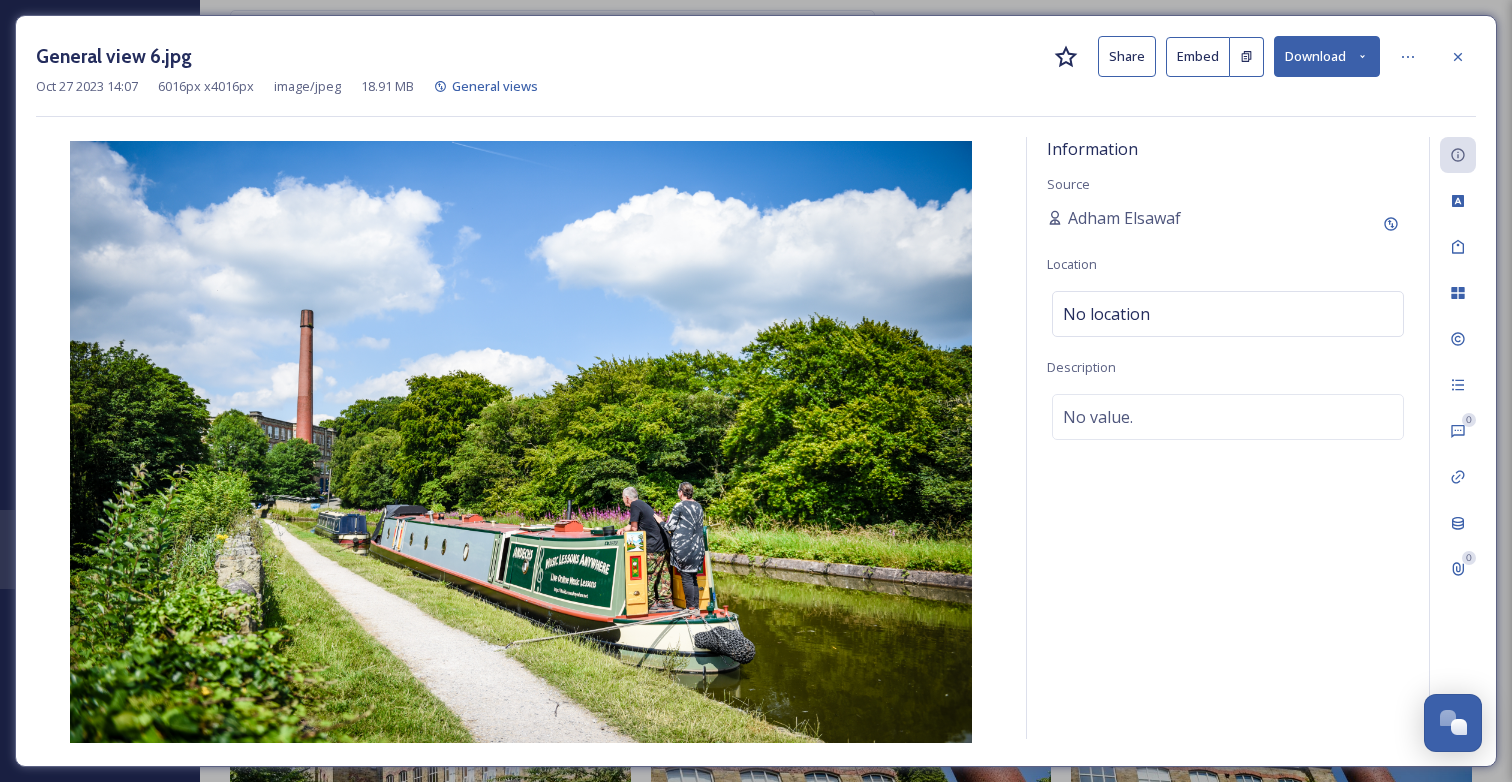 click on "Download" at bounding box center [1327, 56] 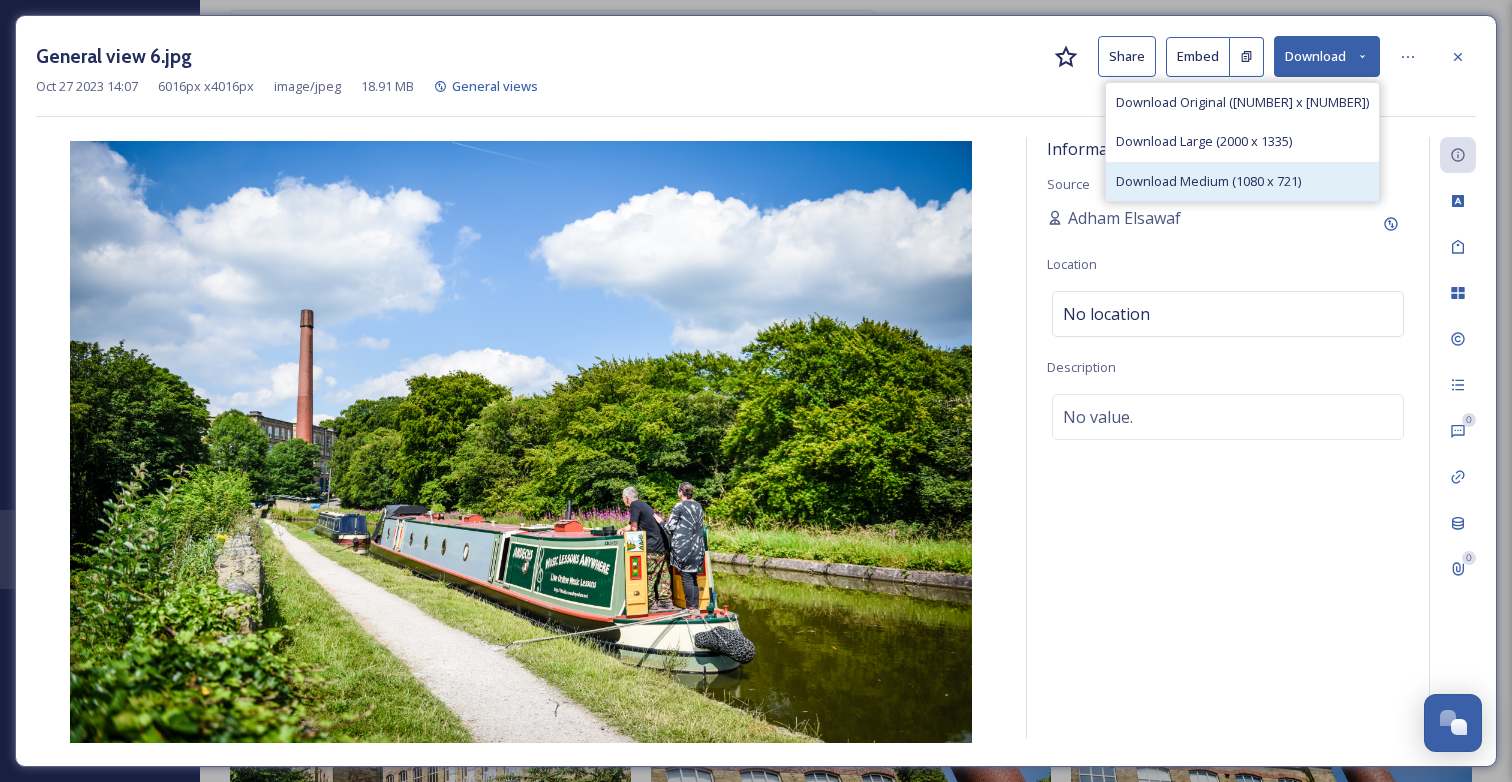 click on "Download Medium (1080 x 721)" at bounding box center (1208, 181) 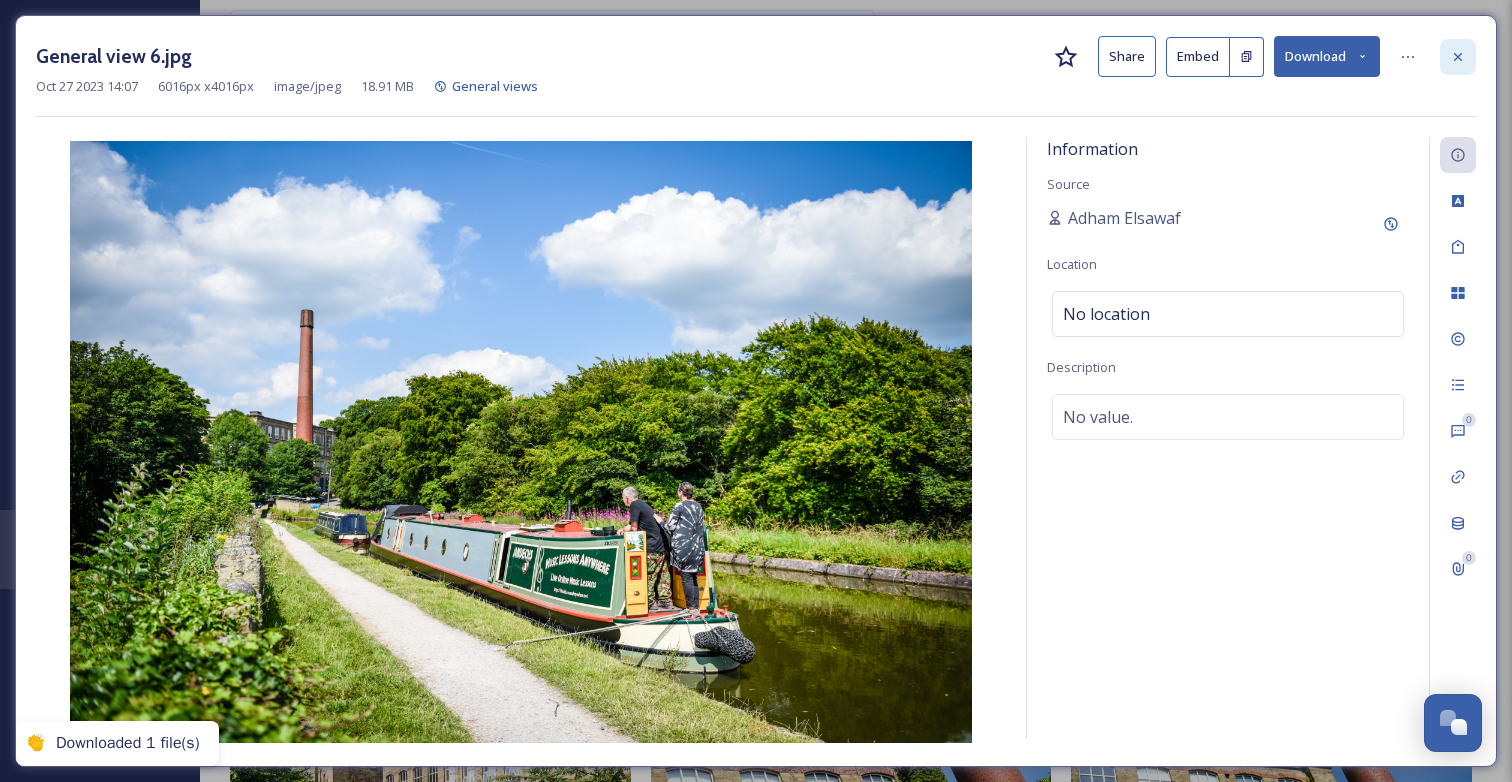 click at bounding box center (1458, 57) 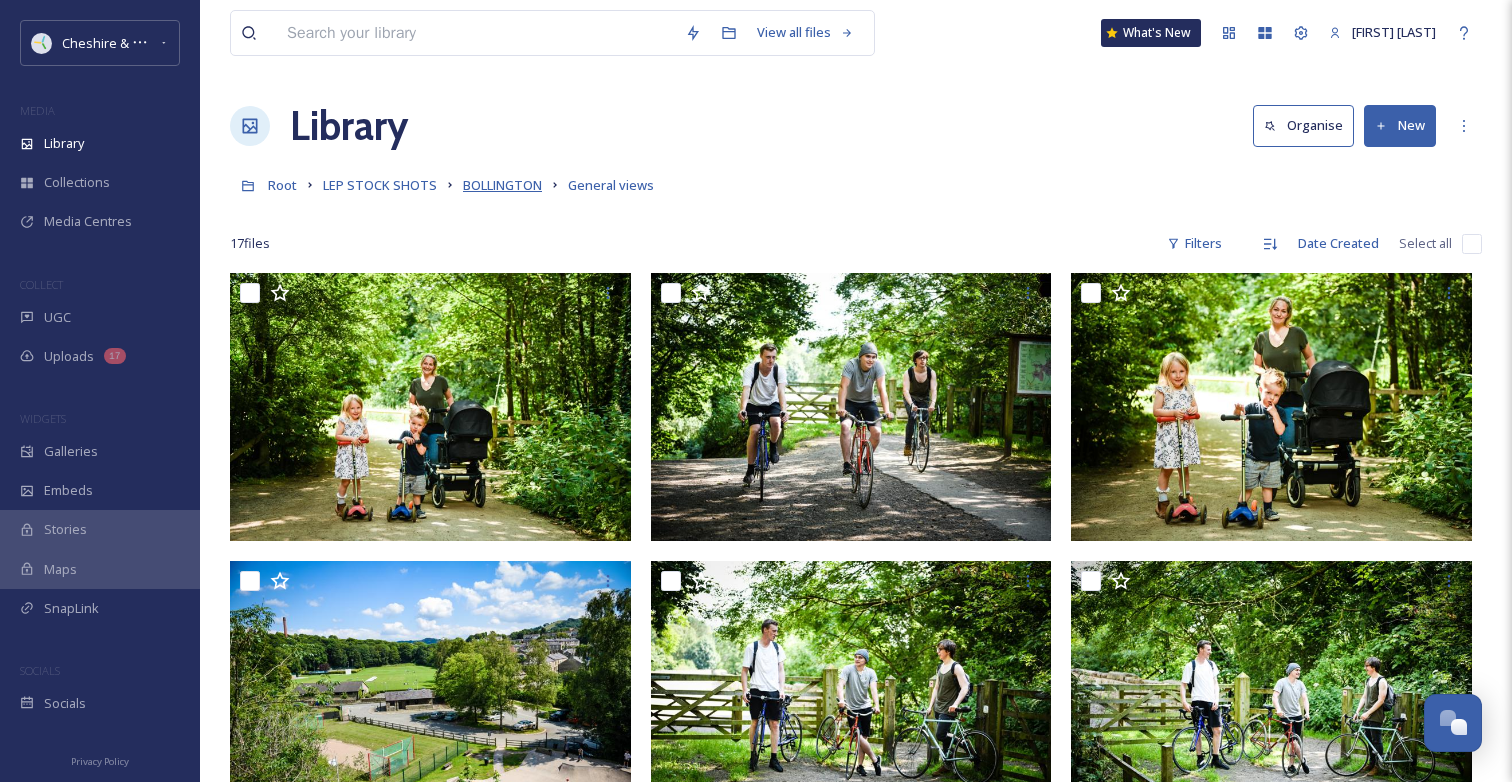 scroll, scrollTop: 0, scrollLeft: 0, axis: both 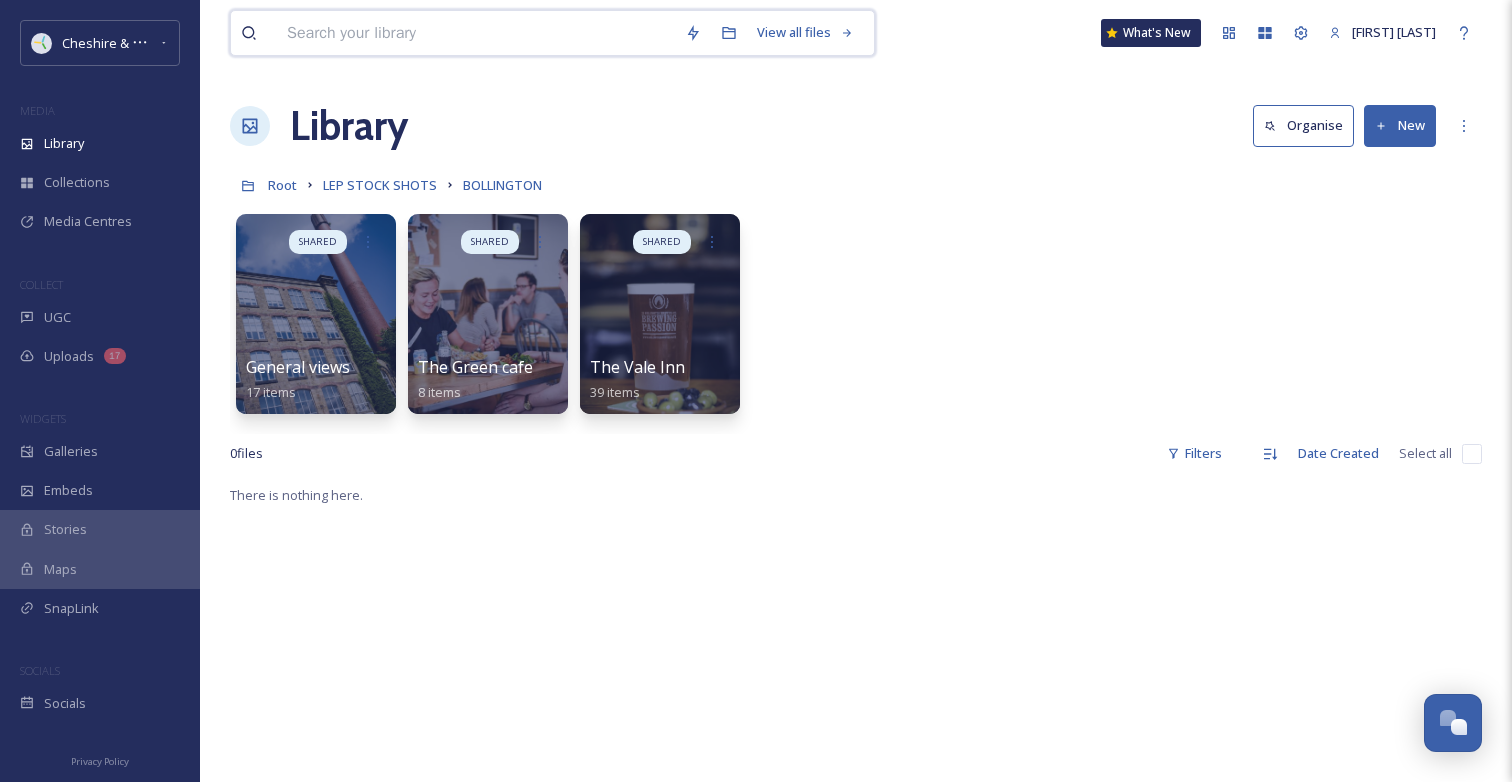 click at bounding box center (476, 33) 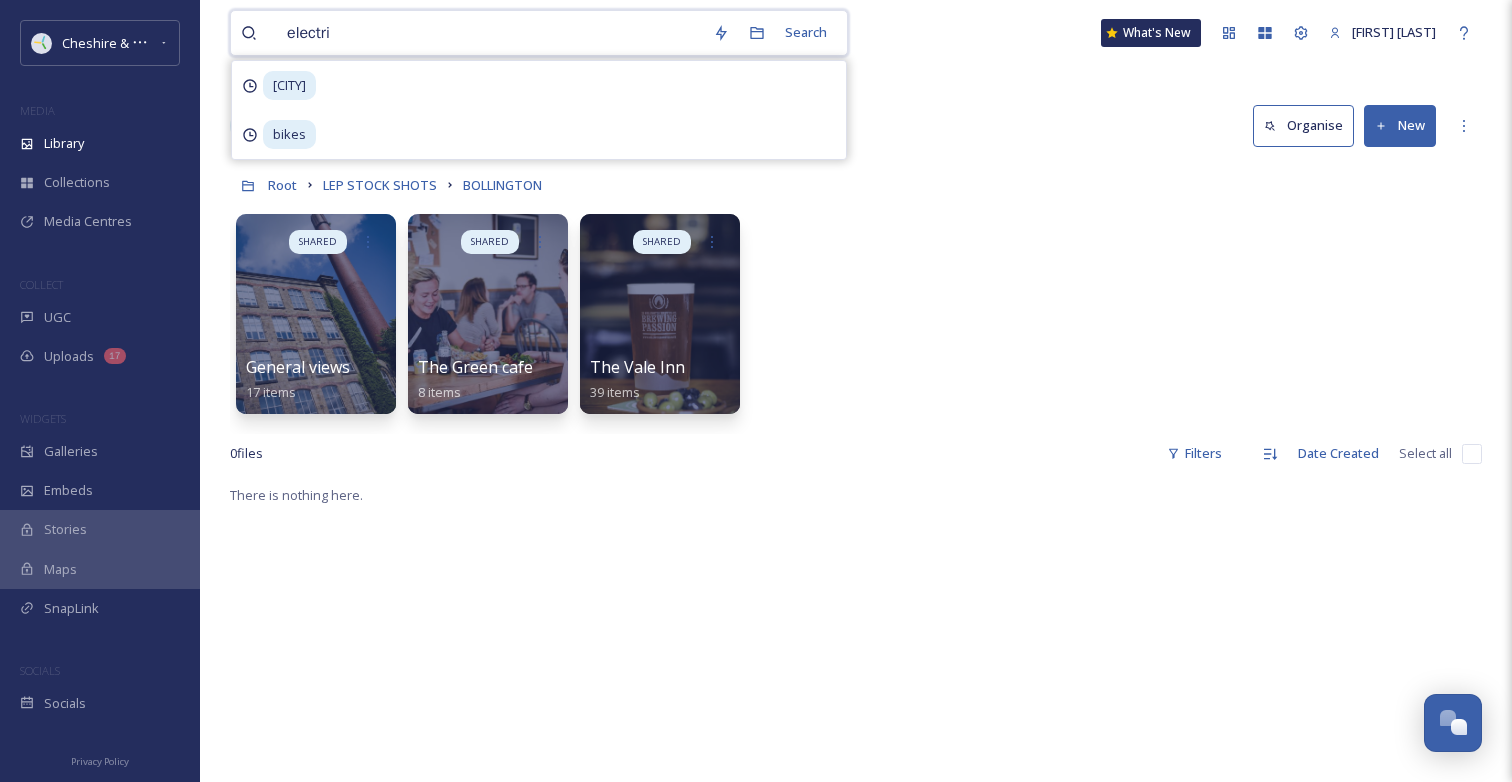 type on "electric" 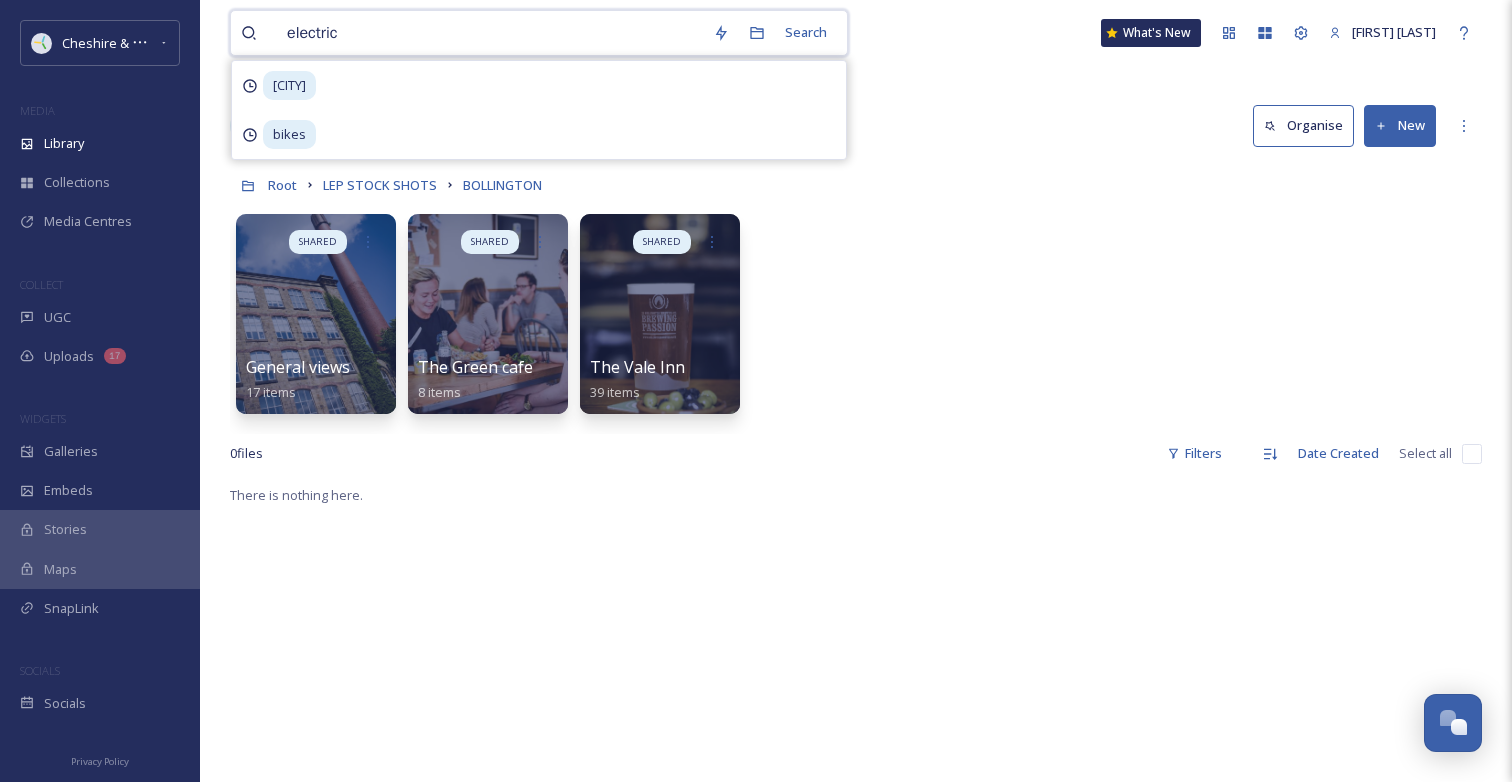 type 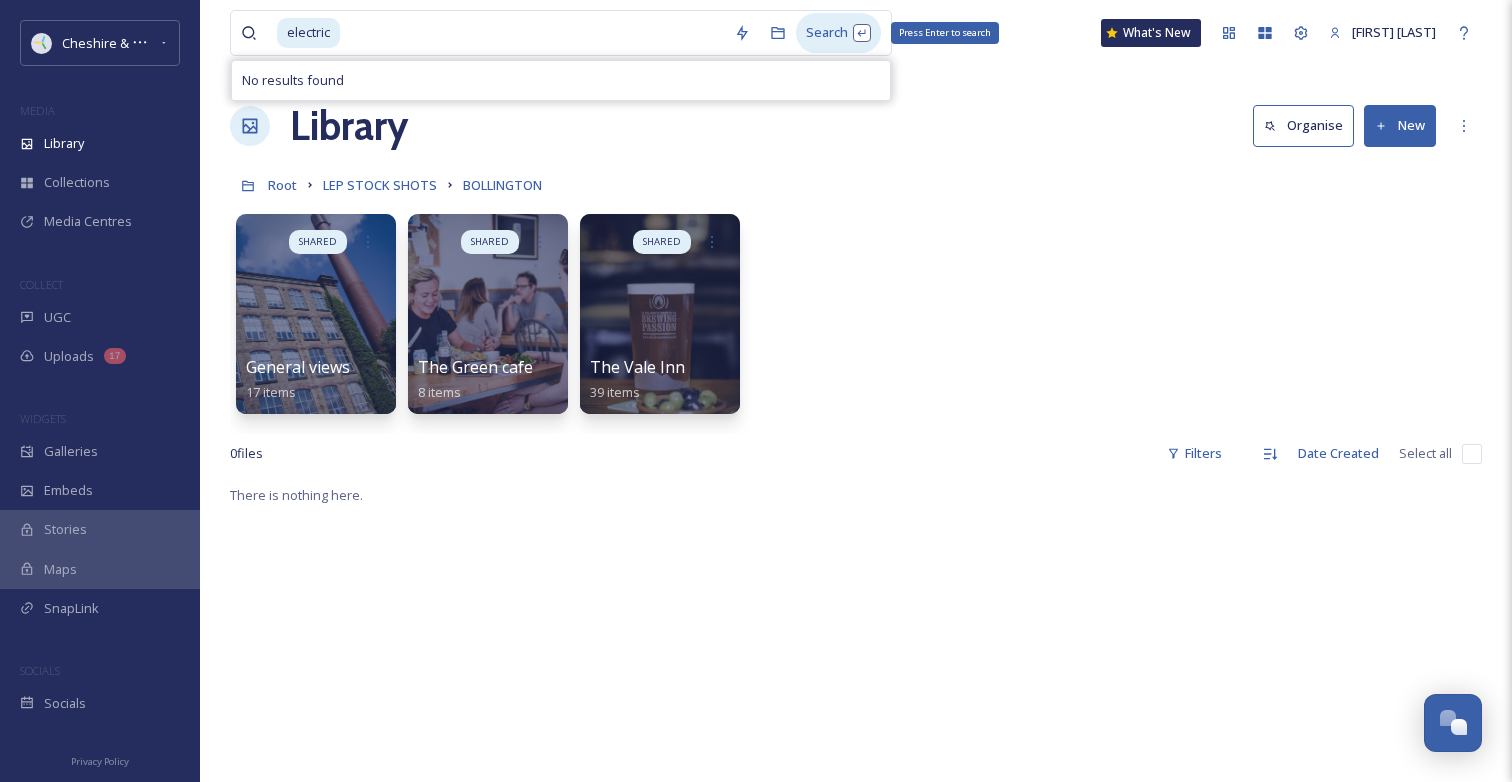 click on "Search Press Enter to search" at bounding box center (838, 32) 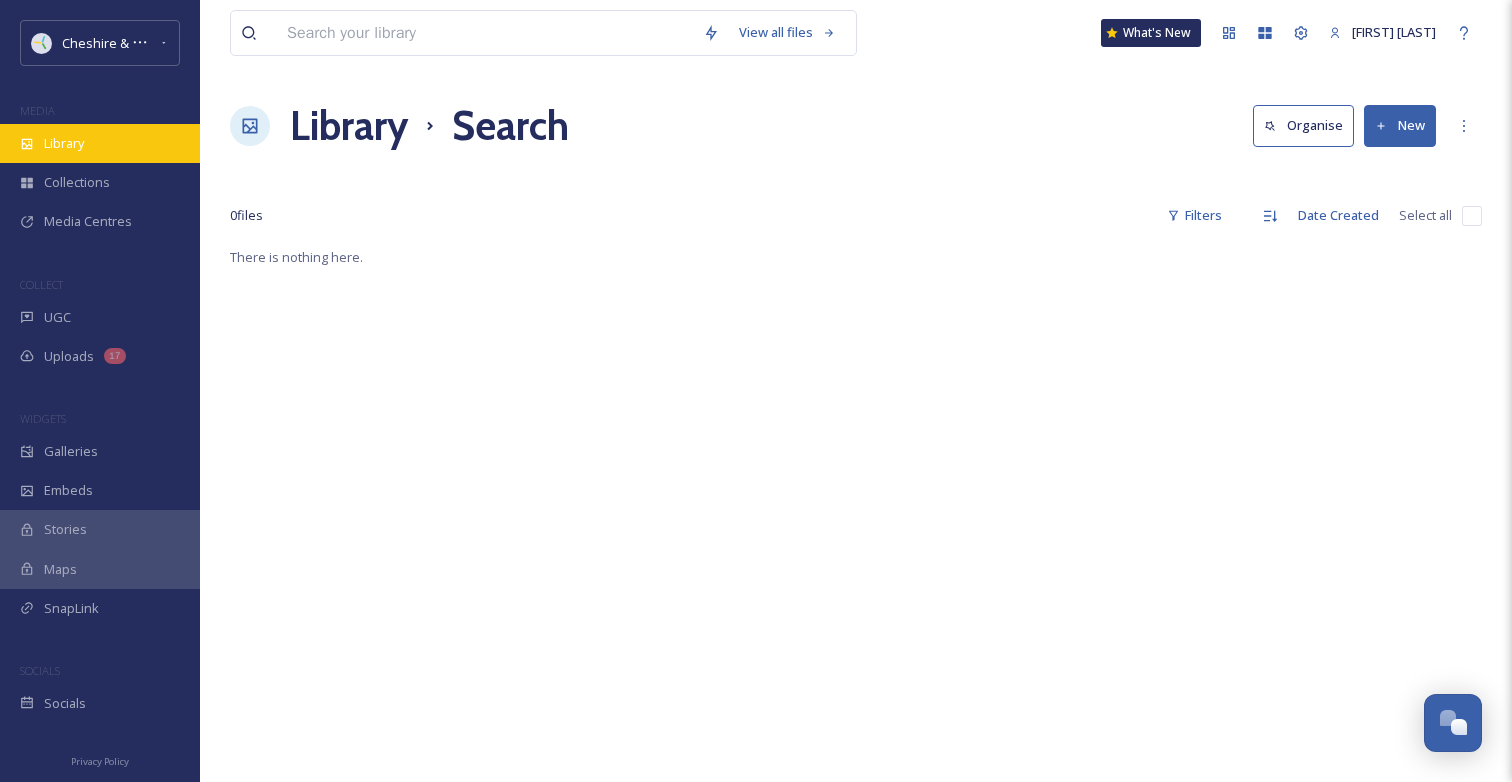 click on "Library" at bounding box center [100, 143] 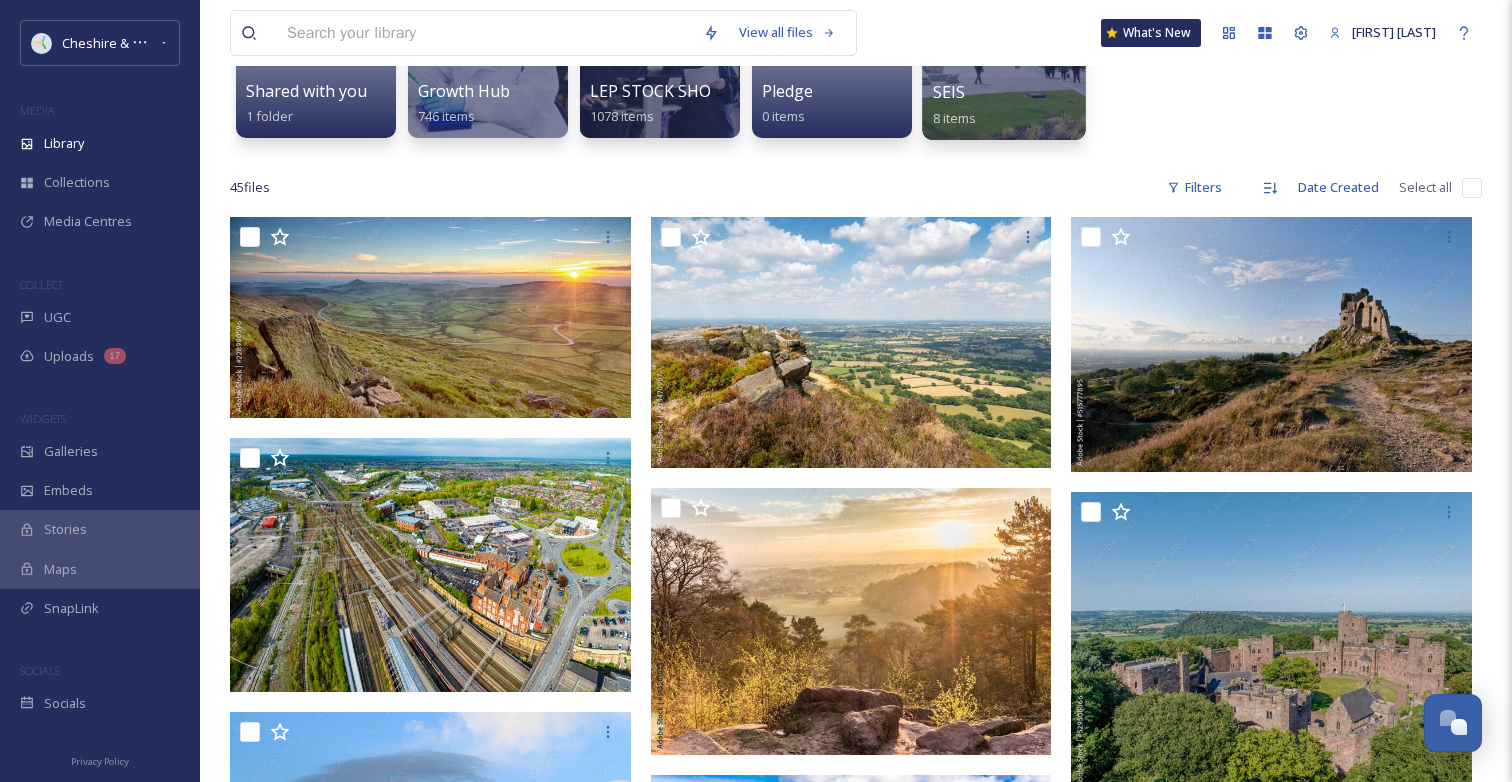 scroll, scrollTop: 282, scrollLeft: 0, axis: vertical 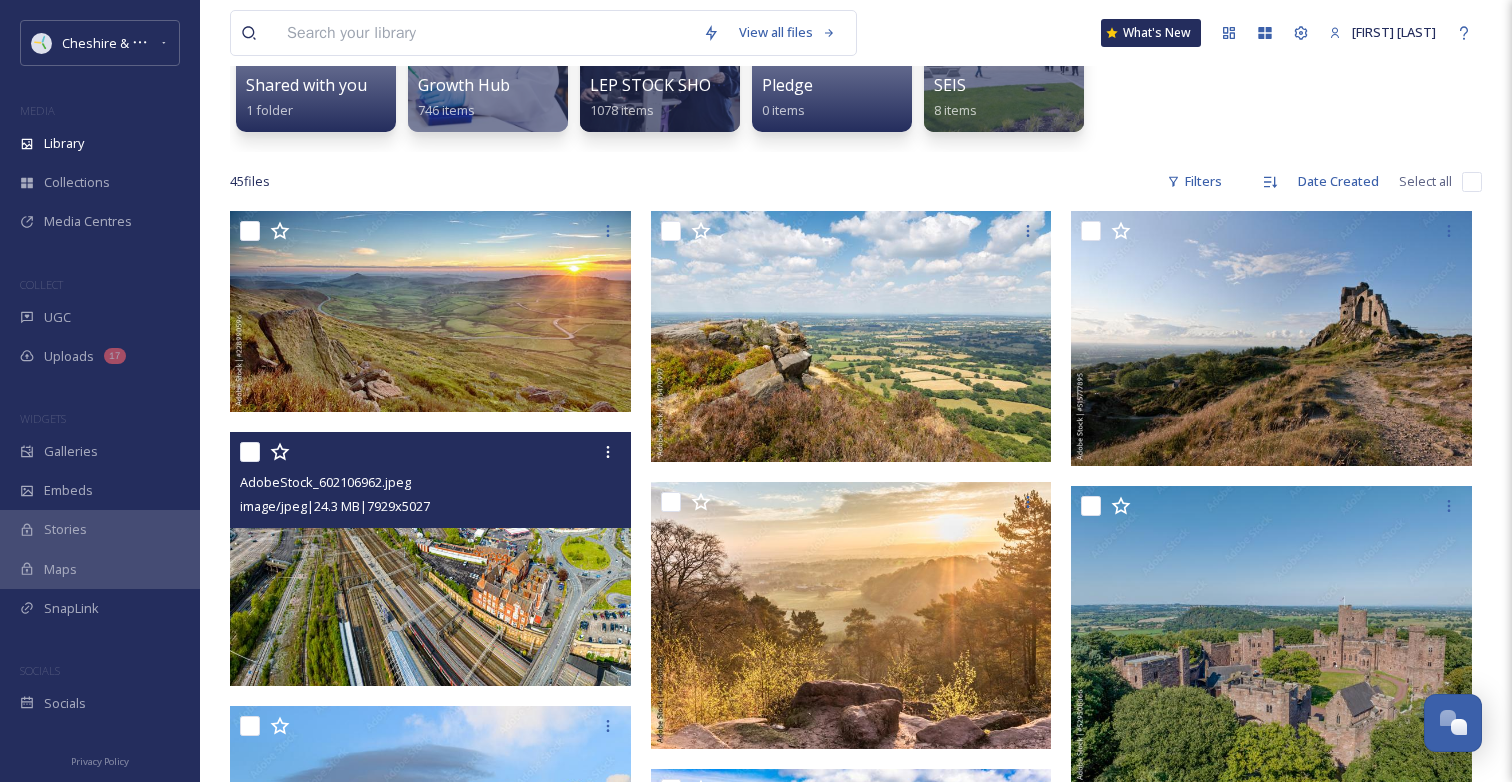 click at bounding box center [430, 559] 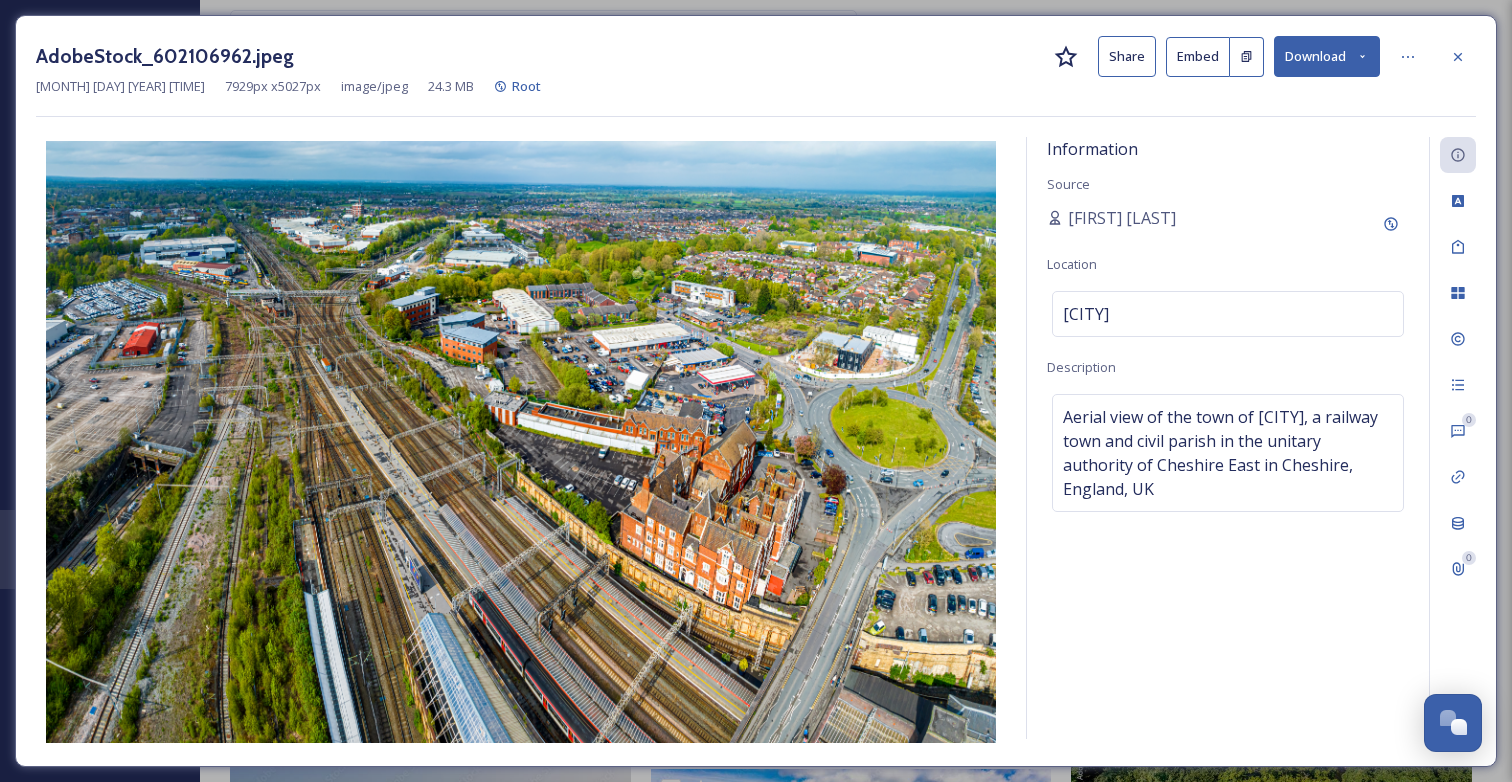 click on "Download" at bounding box center [1327, 56] 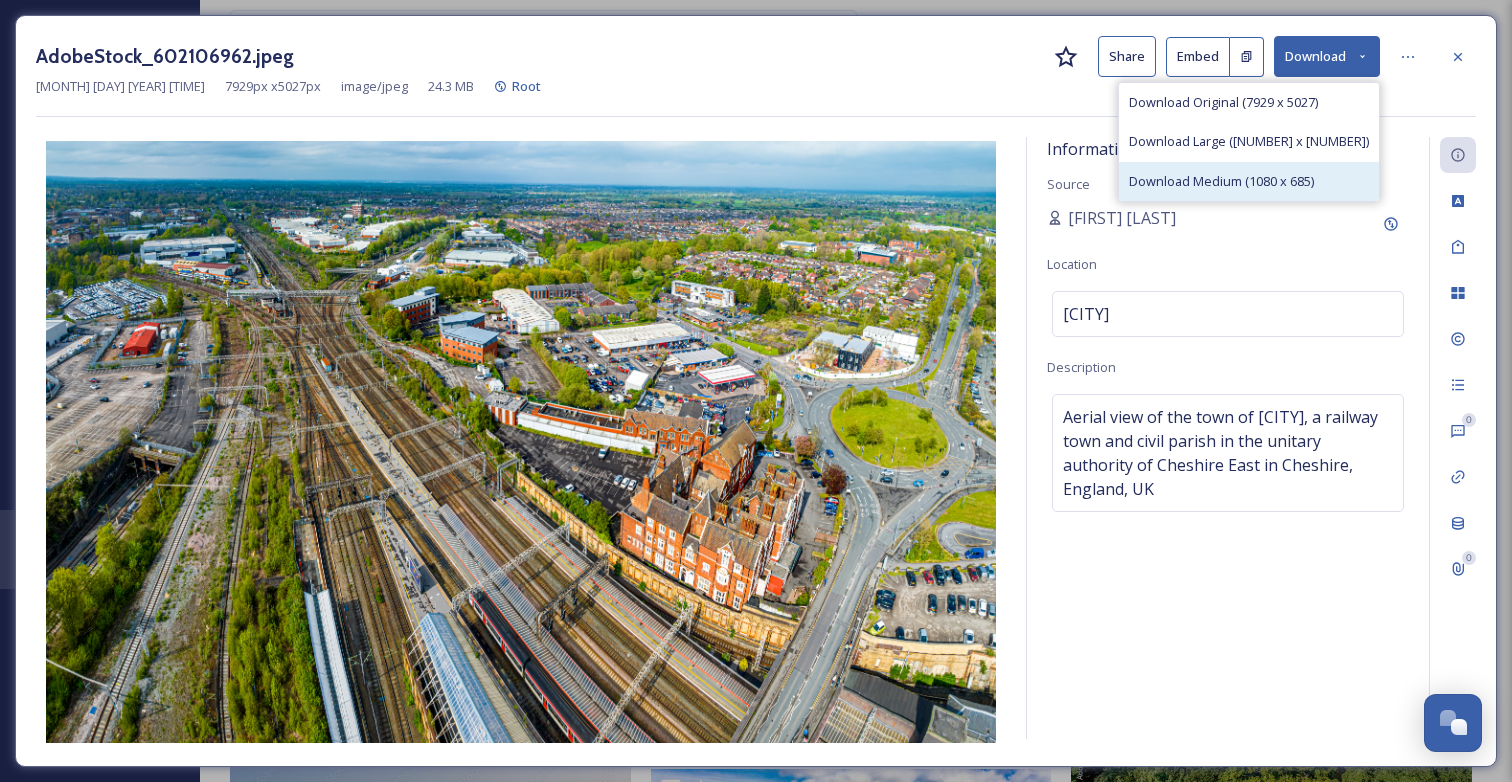 click on "Download Medium (1080 x 685)" at bounding box center [1221, 181] 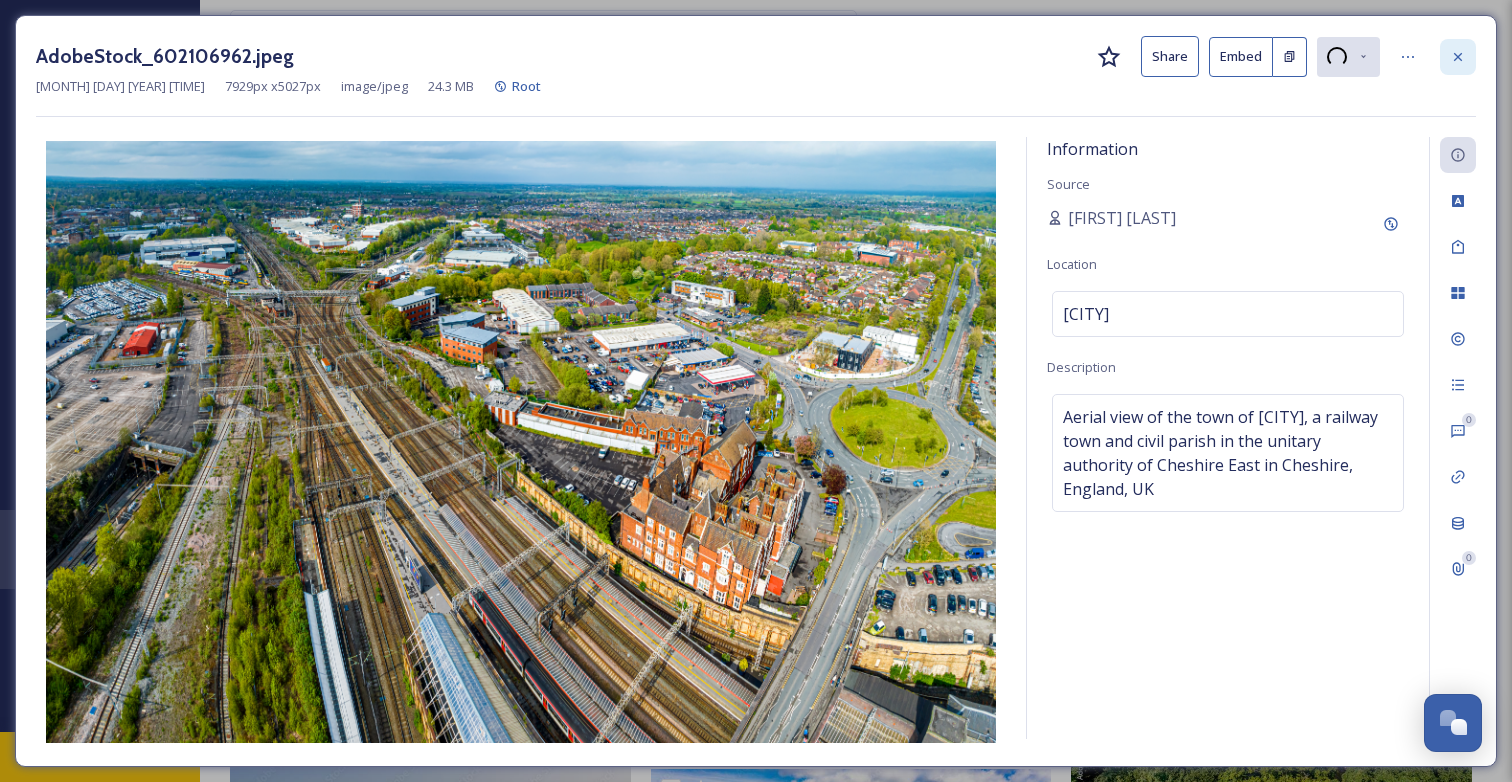 click 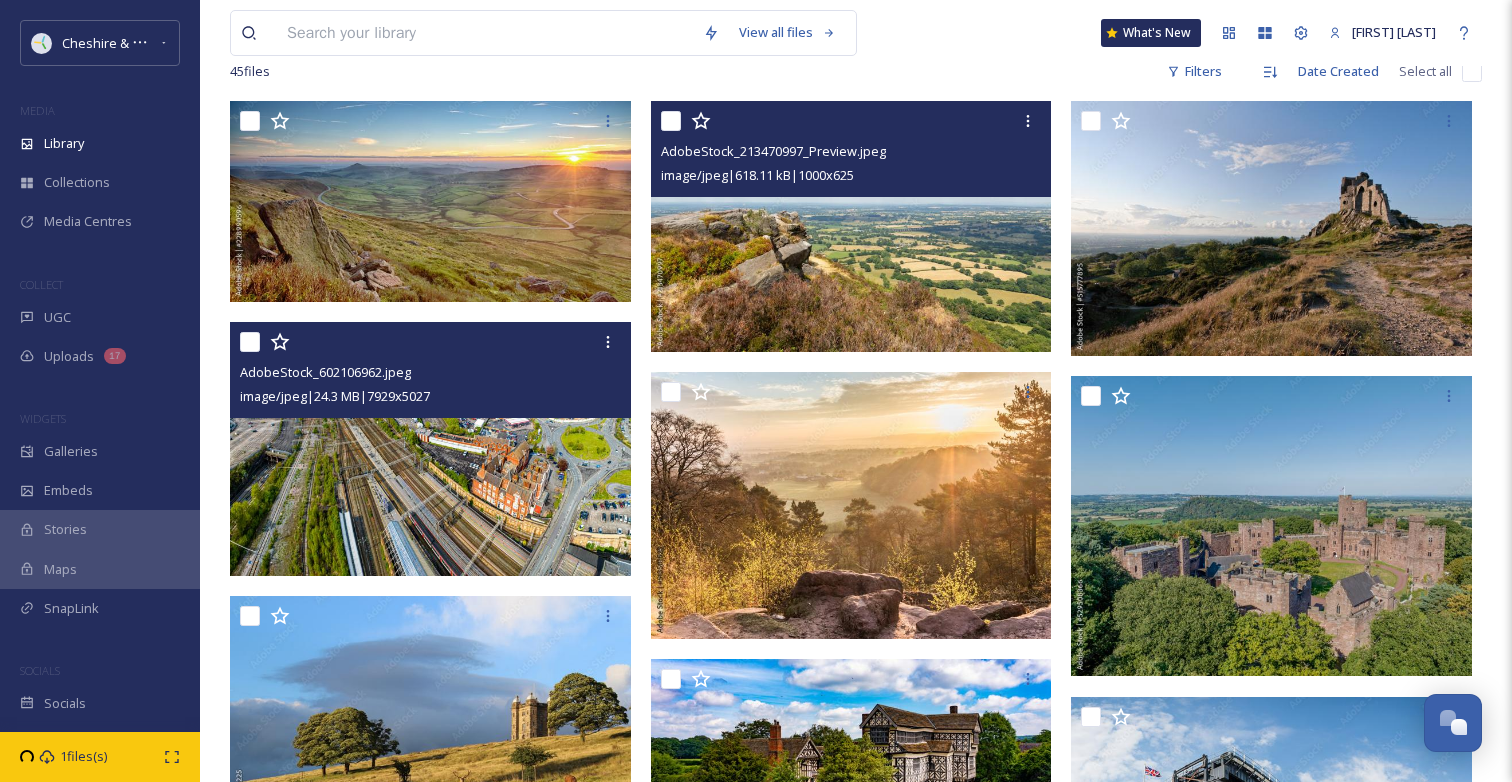 scroll, scrollTop: 398, scrollLeft: 0, axis: vertical 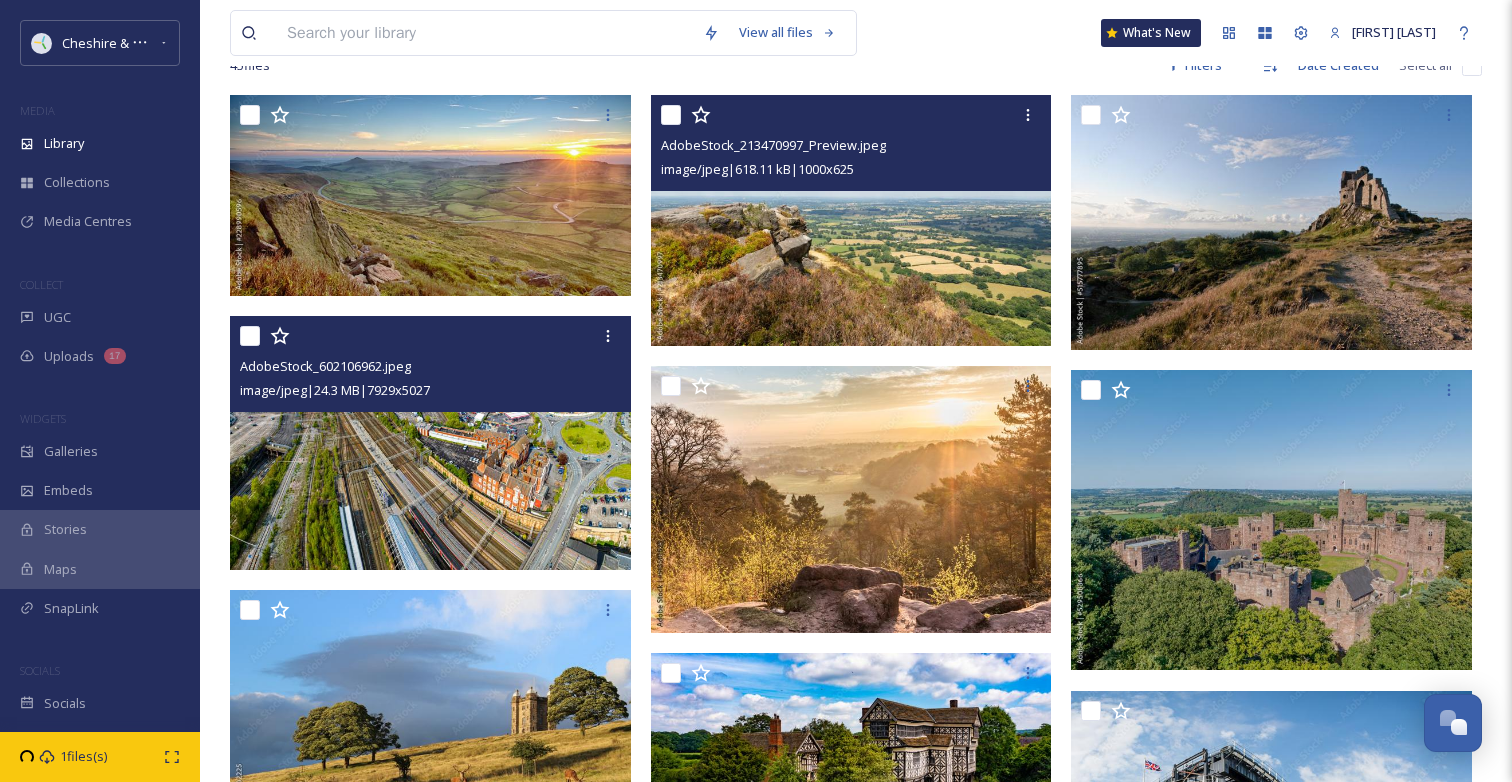click at bounding box center [851, 220] 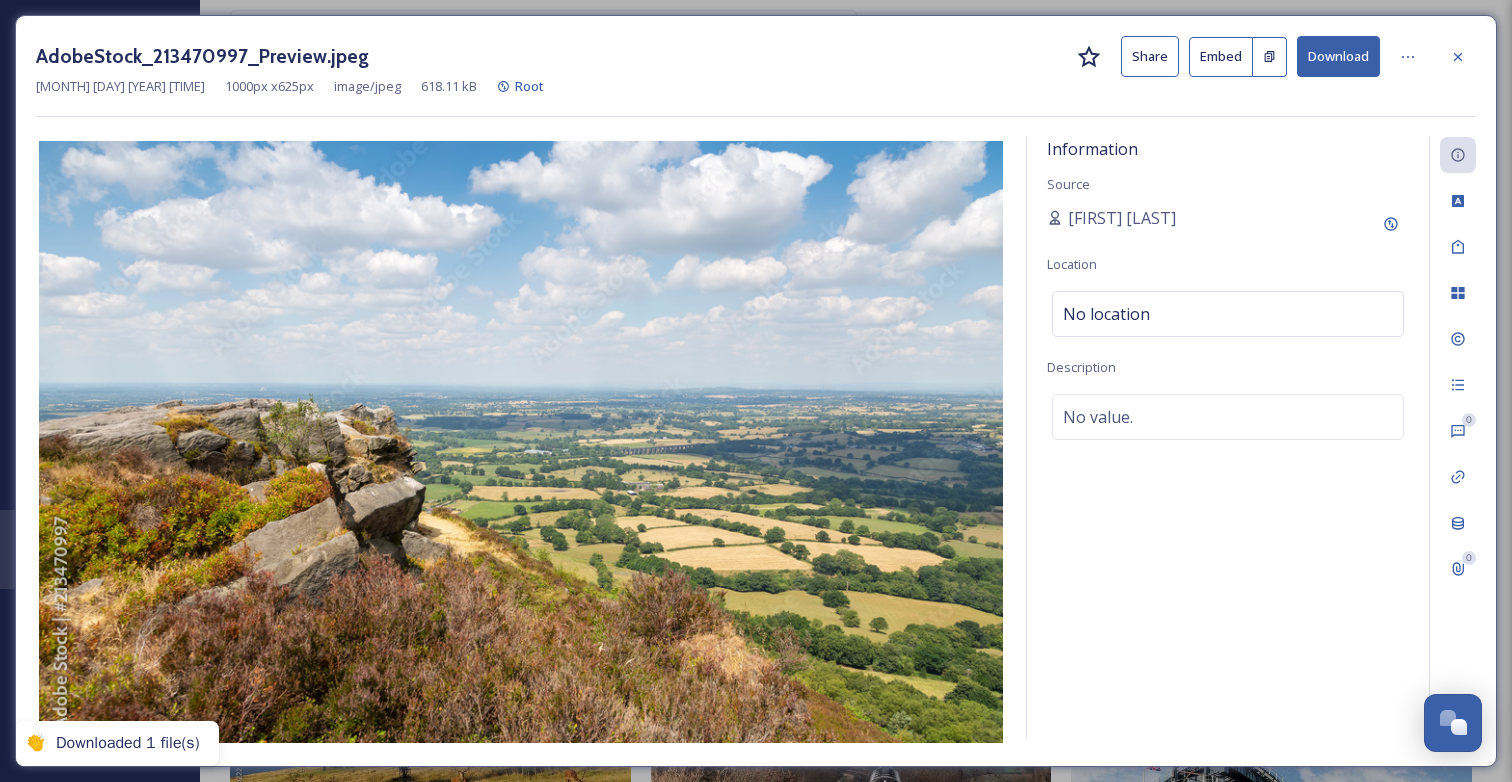 click on "Download" at bounding box center [1338, 56] 